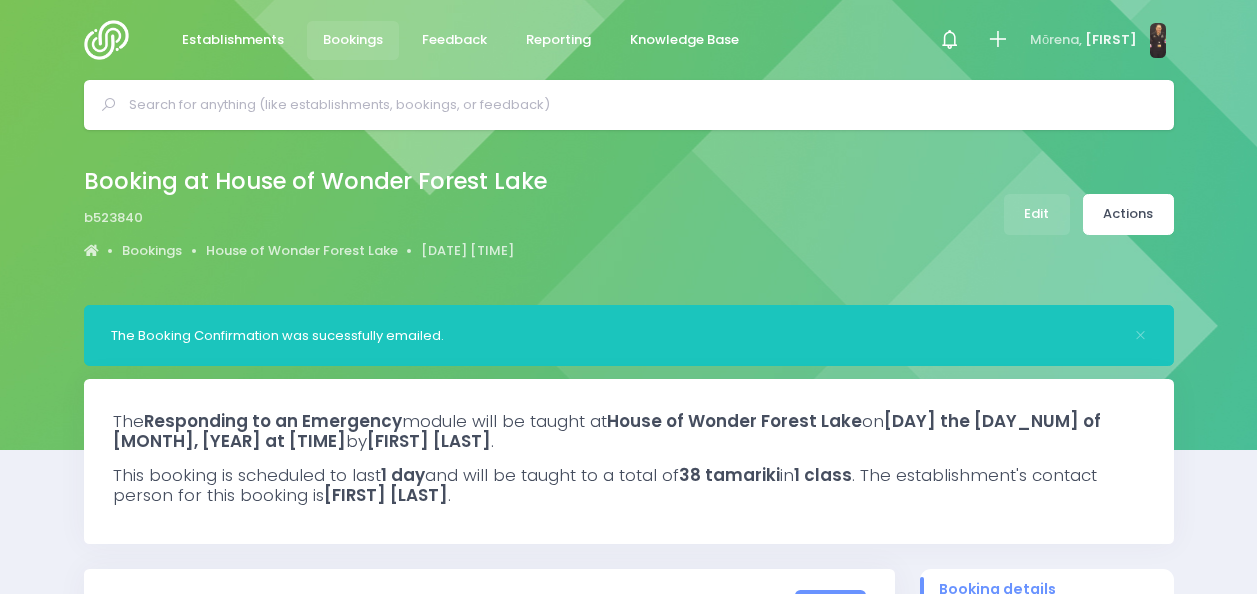 scroll, scrollTop: 0, scrollLeft: 0, axis: both 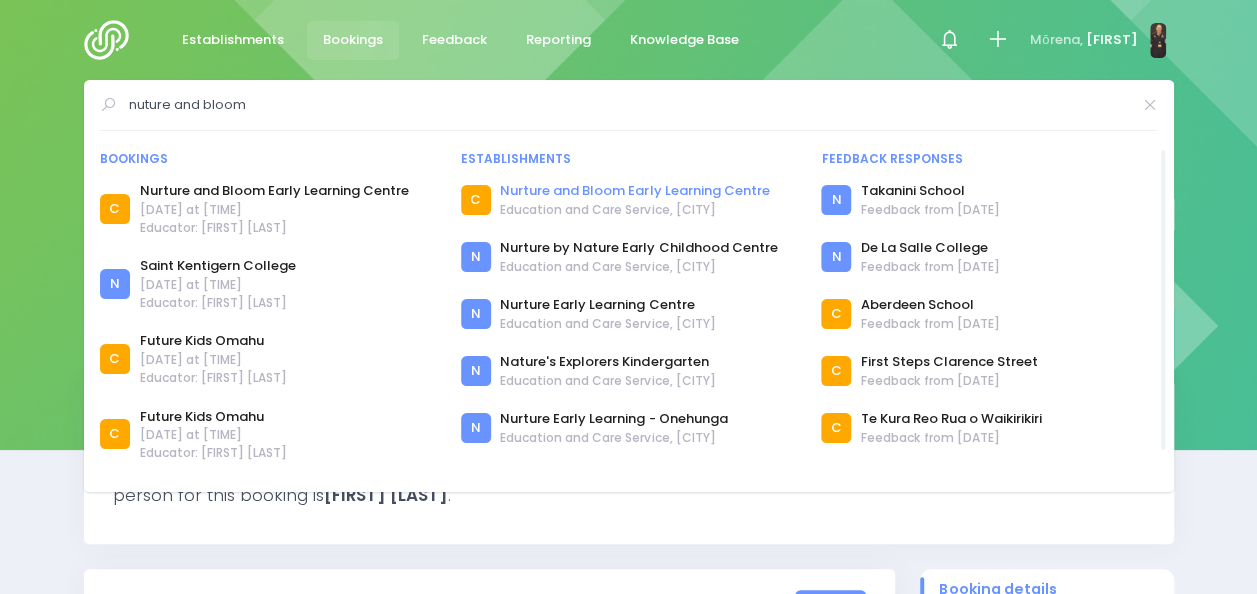 type on "nuture and bloom" 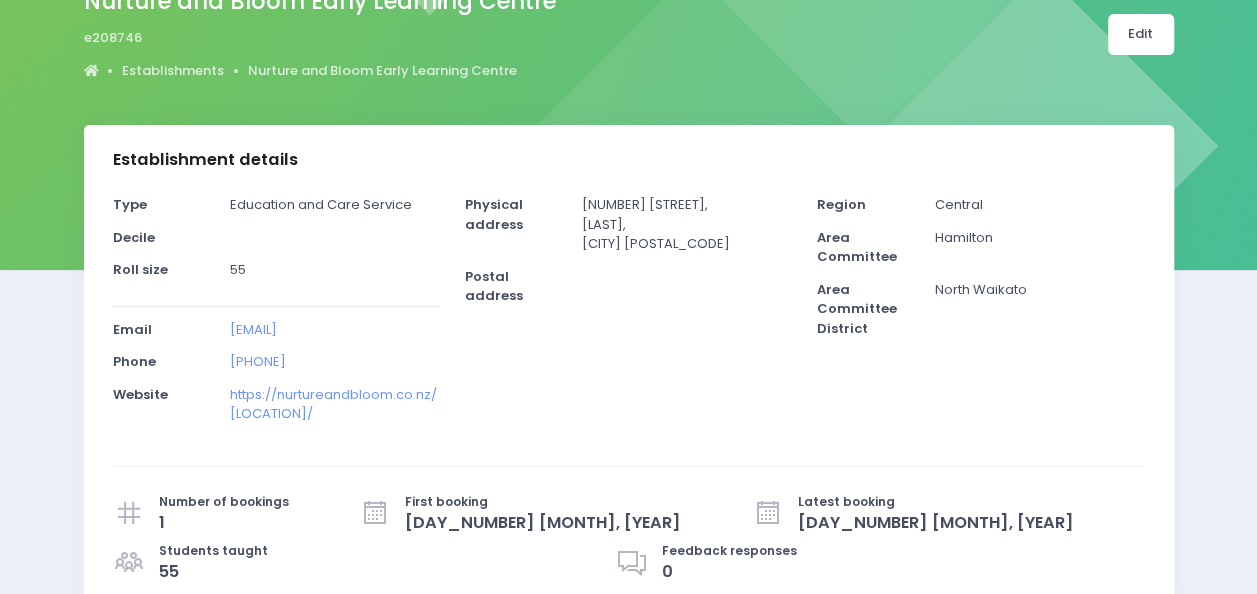 scroll, scrollTop: 0, scrollLeft: 0, axis: both 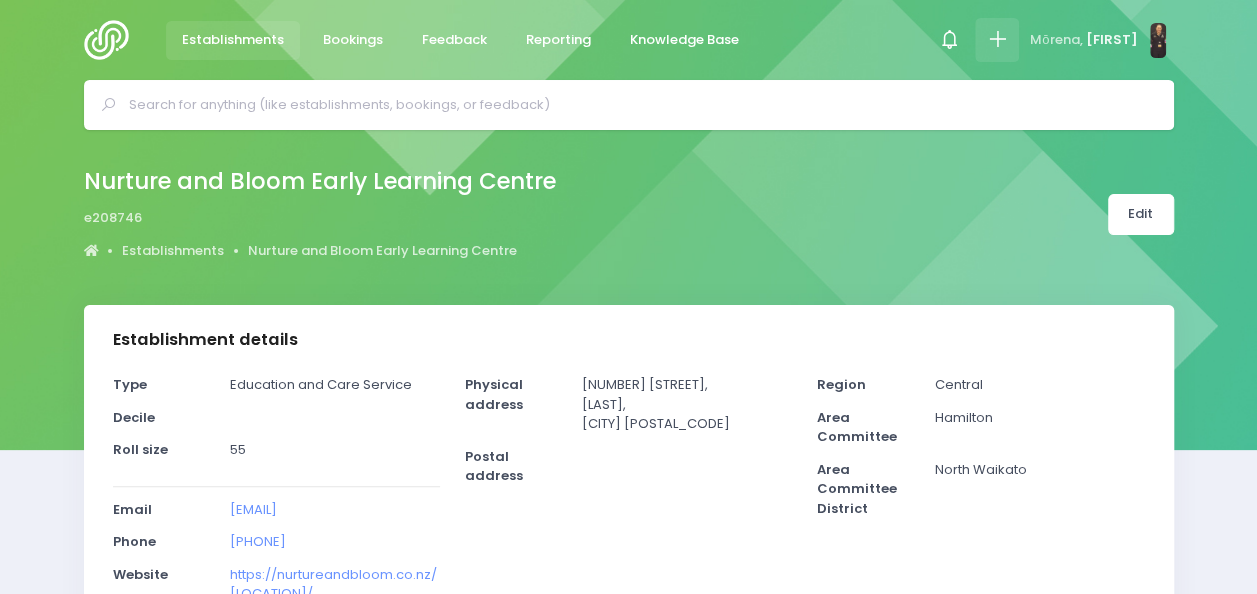 click at bounding box center [997, 39] 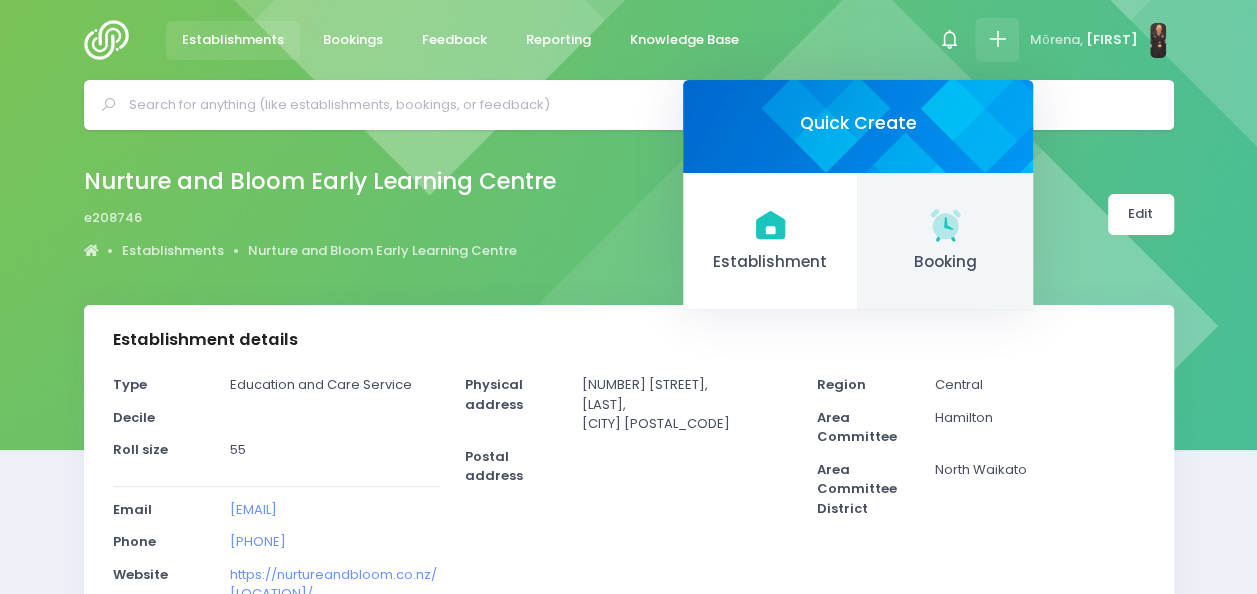 click on "Booking" at bounding box center (945, 242) 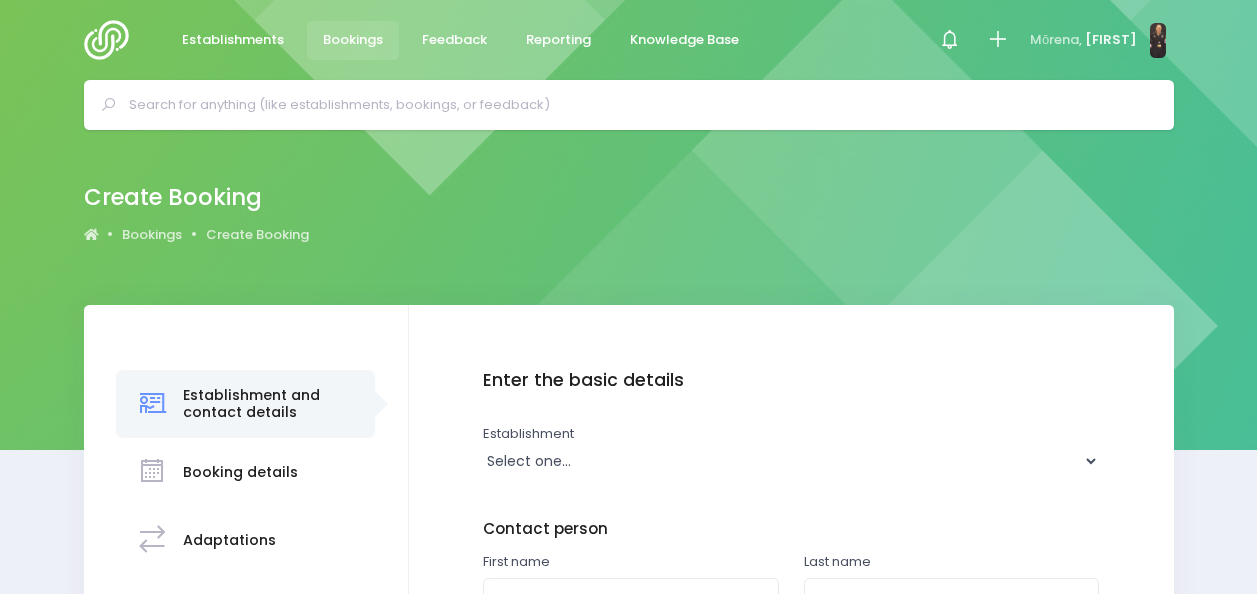 scroll, scrollTop: 0, scrollLeft: 0, axis: both 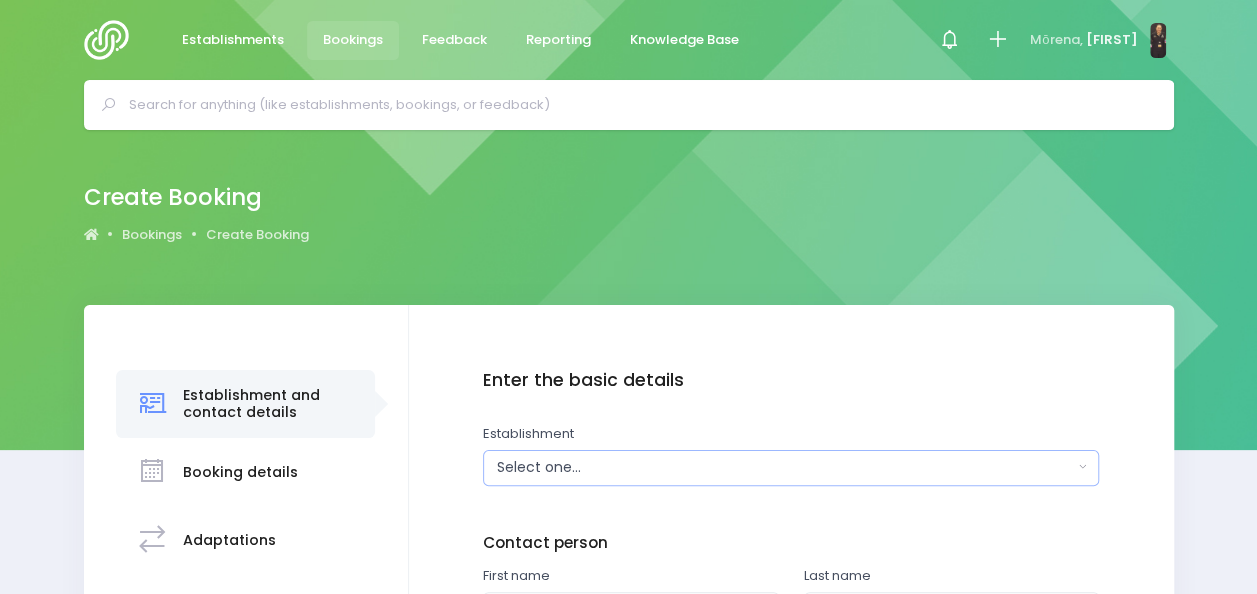 click on "Select one..." at bounding box center [785, 467] 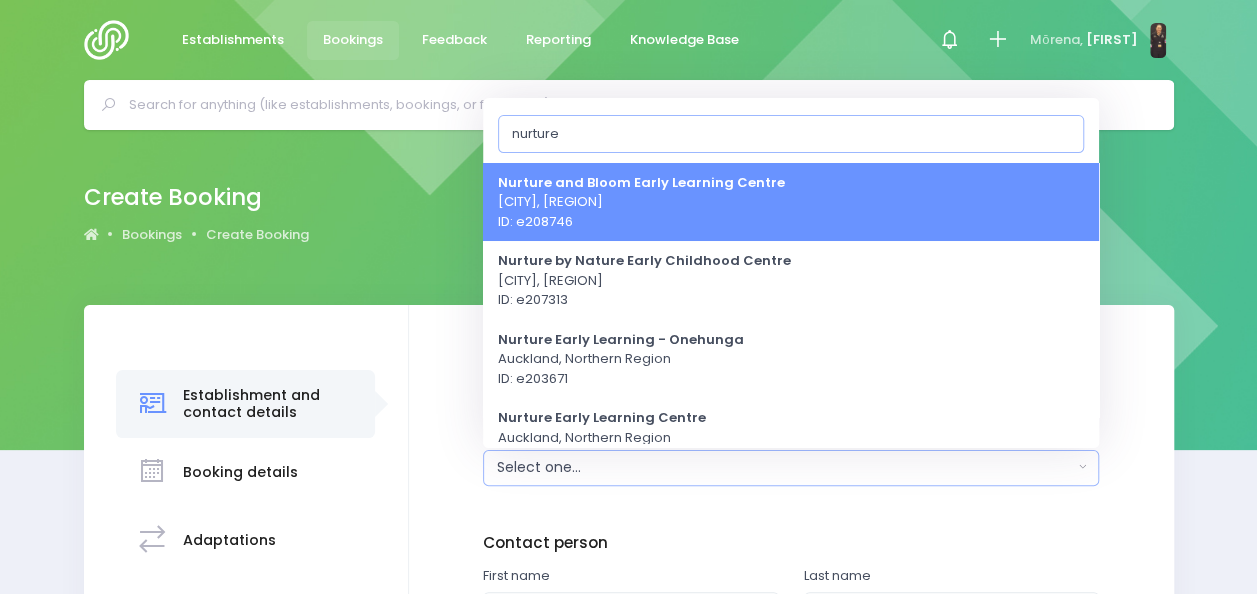 type on "nurture" 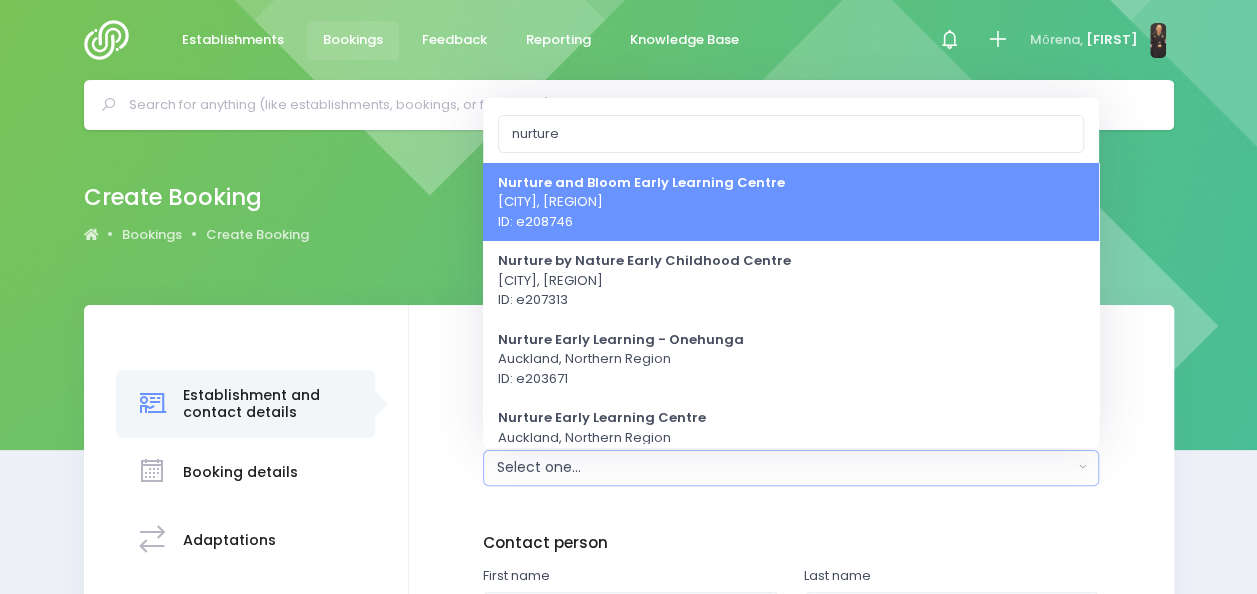 click on "Nurture and Bloom Early Learning Centre Hamilton, Central Region ID: e208746" at bounding box center (641, 201) 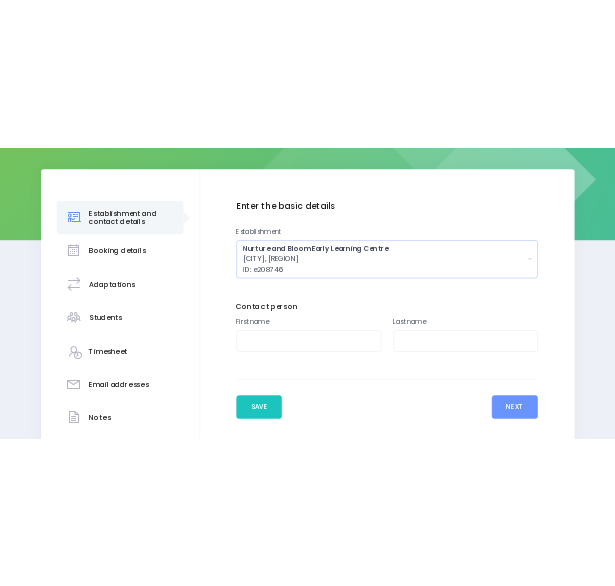 scroll, scrollTop: 262, scrollLeft: 0, axis: vertical 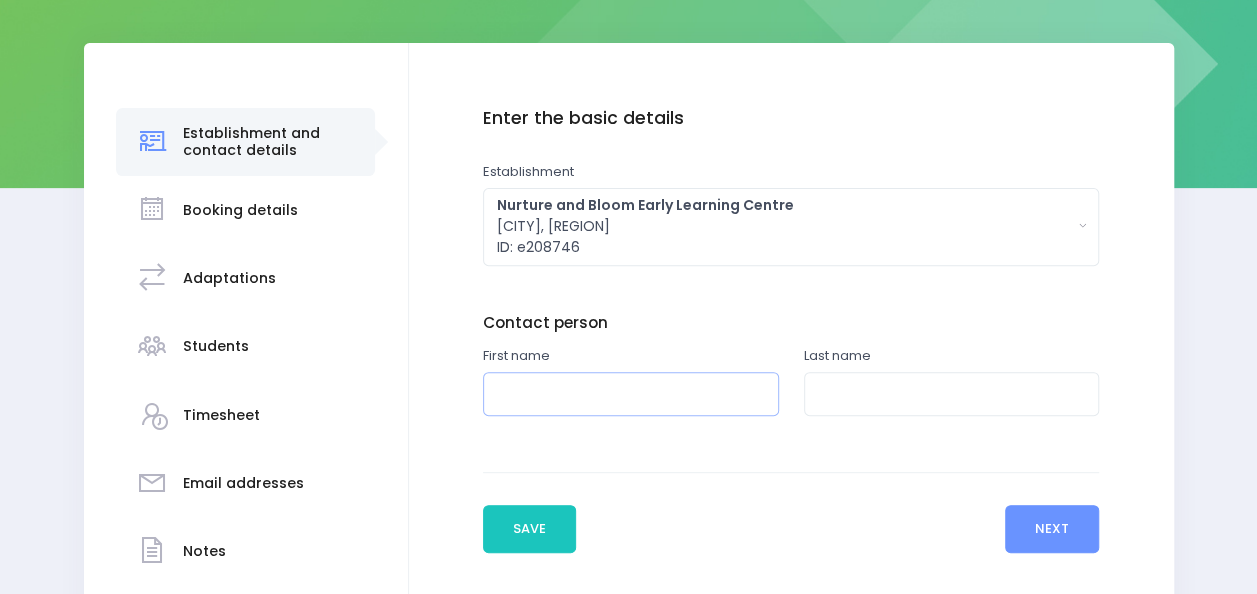 click at bounding box center [631, 394] 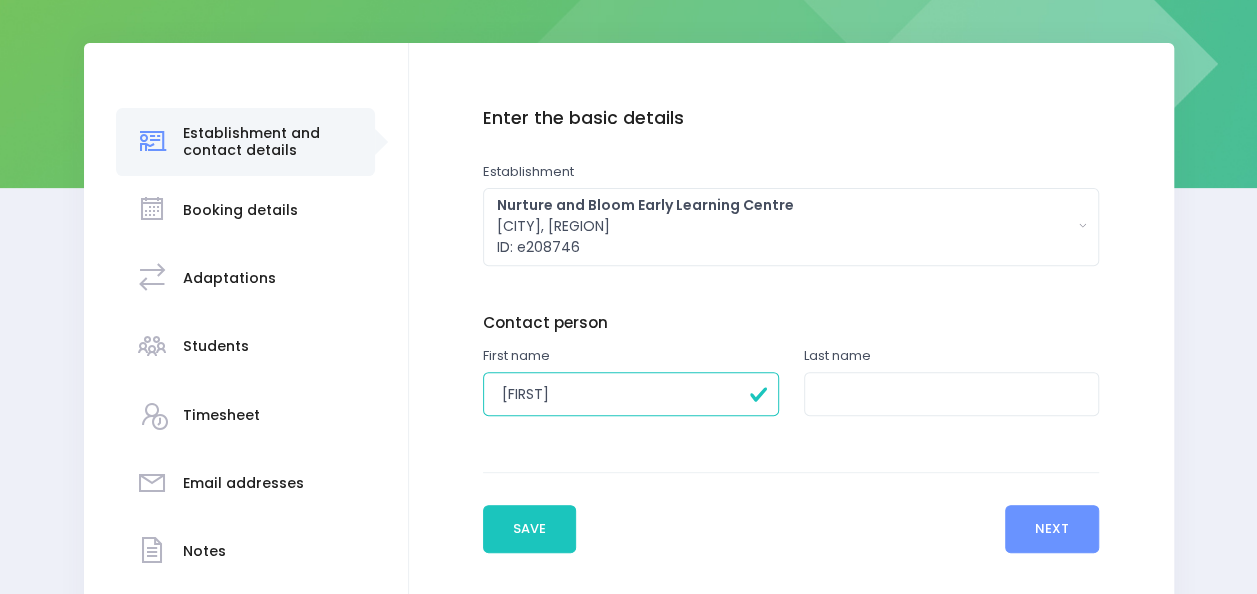 type on "Lina" 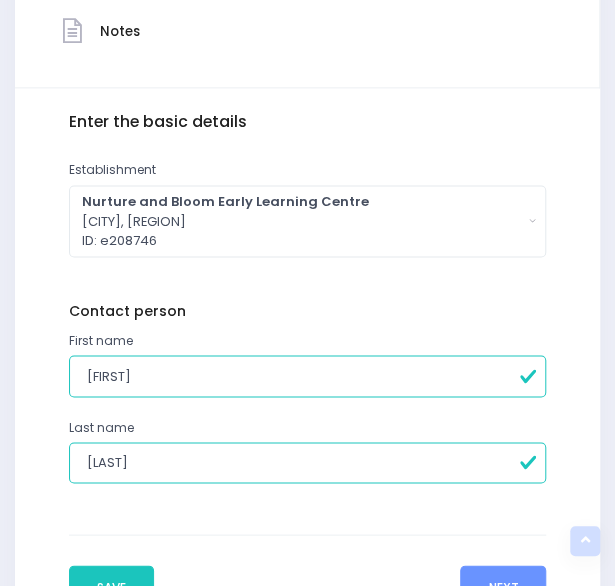 scroll, scrollTop: 746, scrollLeft: 0, axis: vertical 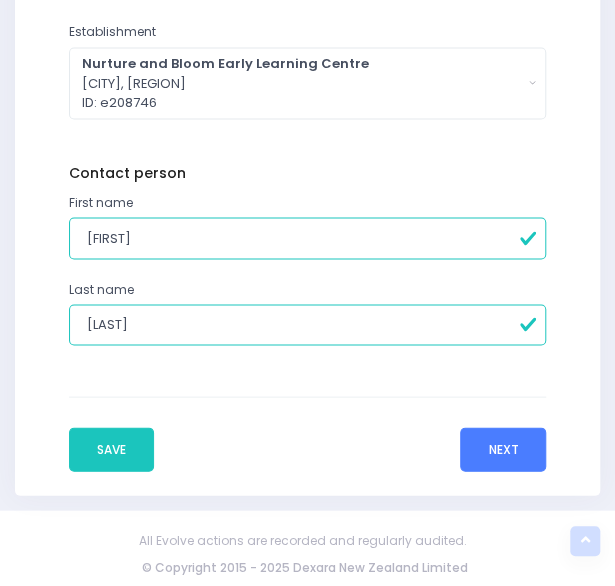 type on "Kim" 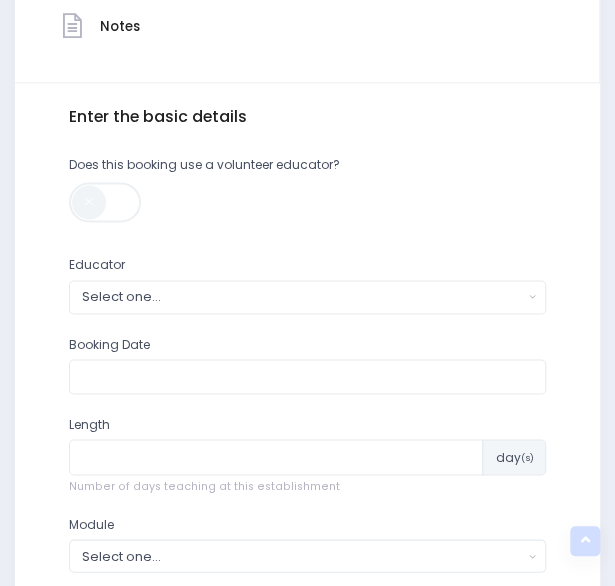 scroll, scrollTop: 614, scrollLeft: 0, axis: vertical 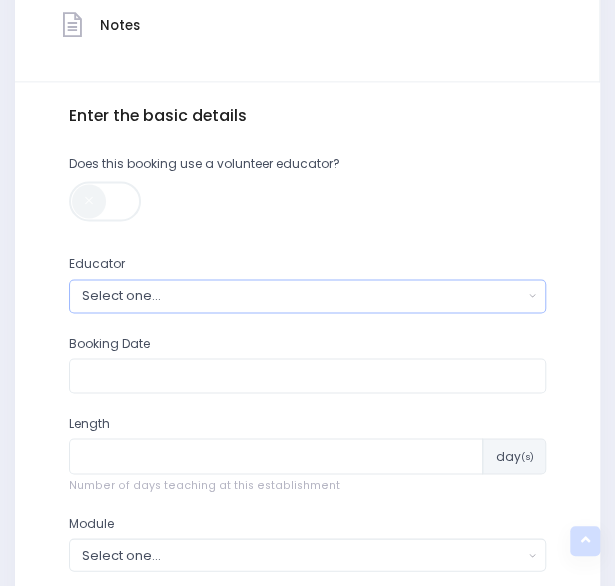 click on "Select one..." at bounding box center (302, 295) 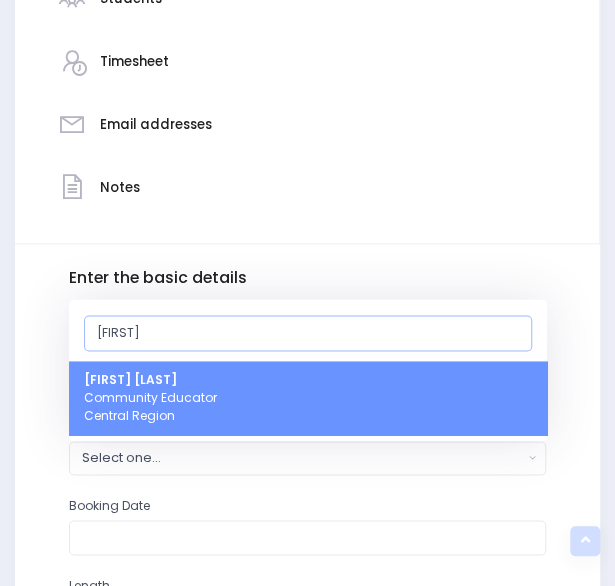 scroll, scrollTop: 453, scrollLeft: 0, axis: vertical 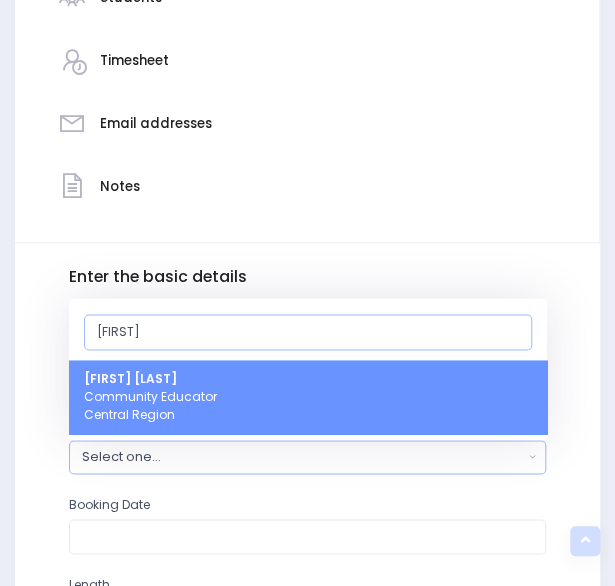 type on "Nicki" 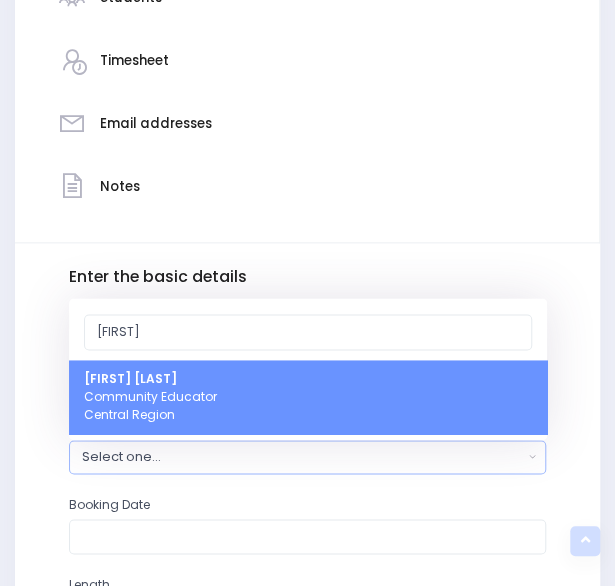 click on "Nickie-Leigh Heta Community Educator Central Region" at bounding box center [308, 397] 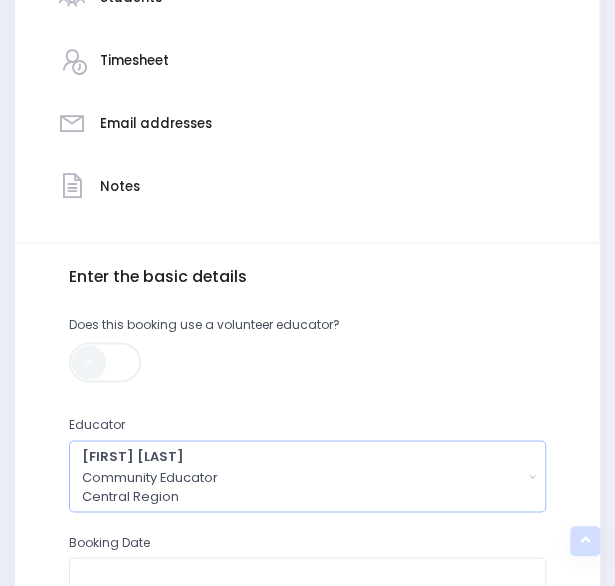scroll, scrollTop: 616, scrollLeft: 0, axis: vertical 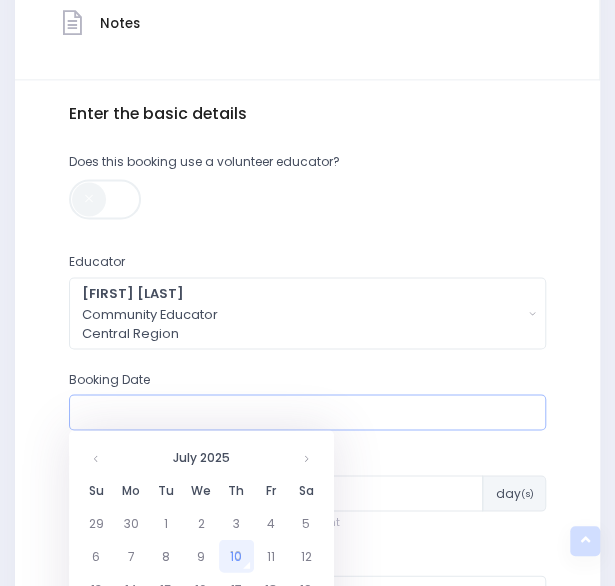 click at bounding box center [308, 412] 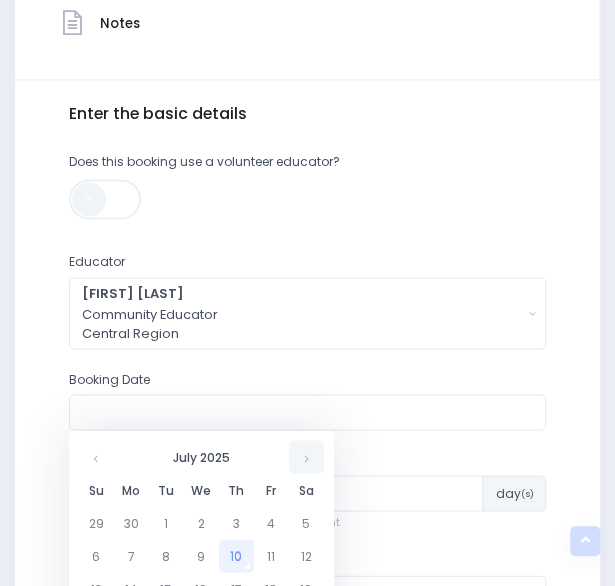 click at bounding box center (306, 456) 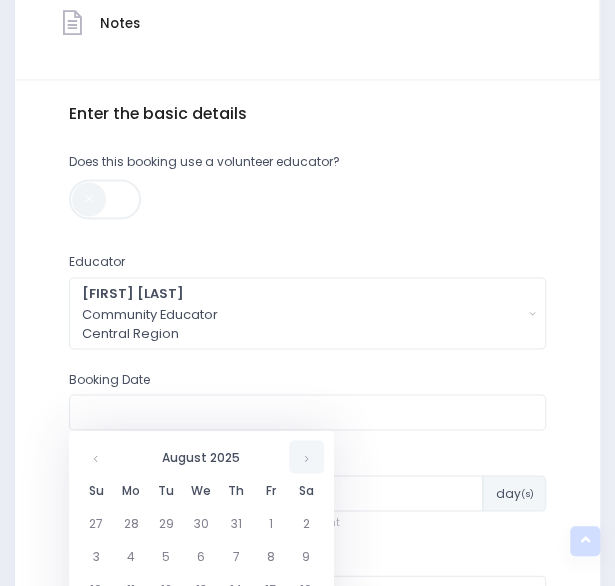 click at bounding box center [306, 456] 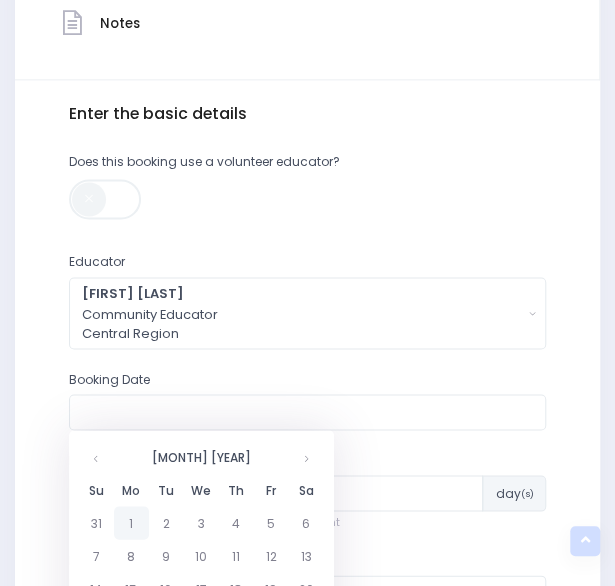 click on "1" at bounding box center [131, 522] 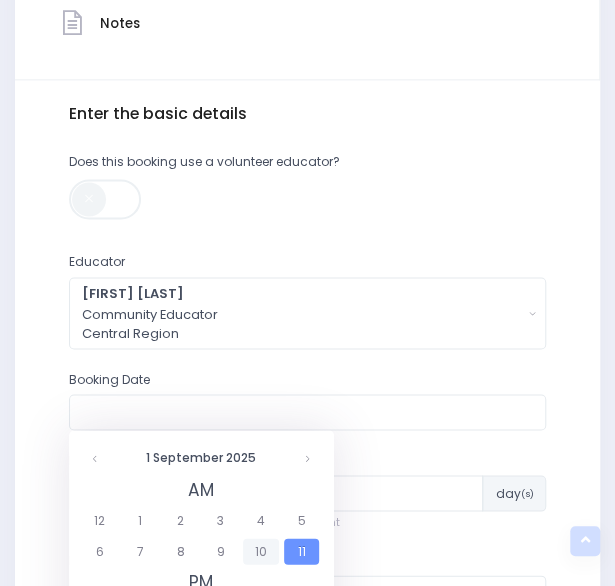 click on "10" at bounding box center [260, 551] 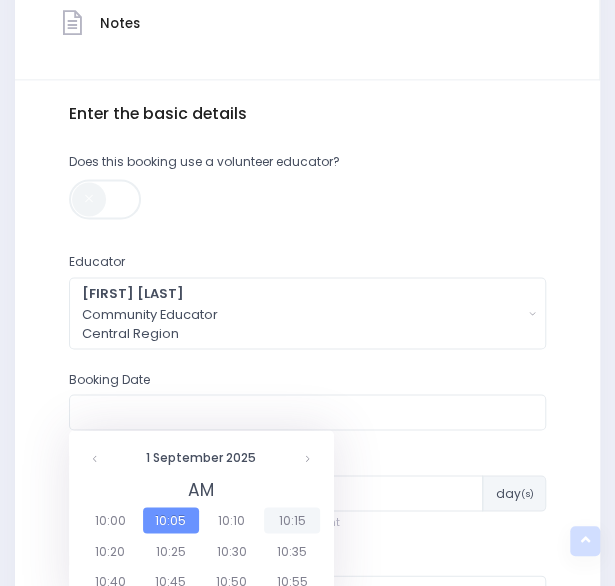 click on "10:15" at bounding box center [292, 520] 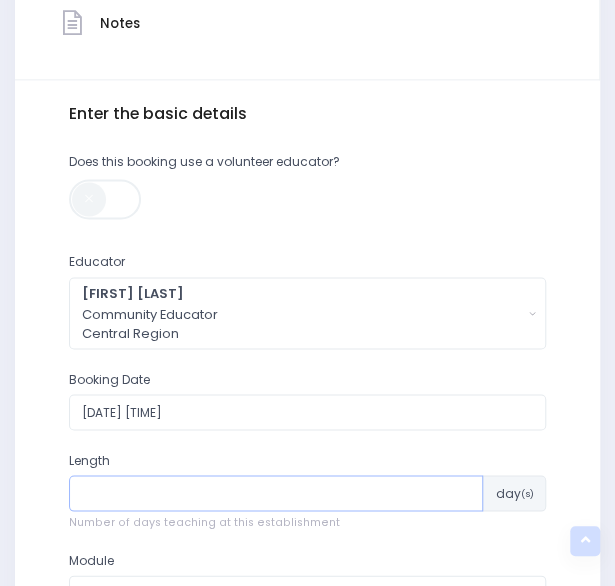 click at bounding box center (276, 493) 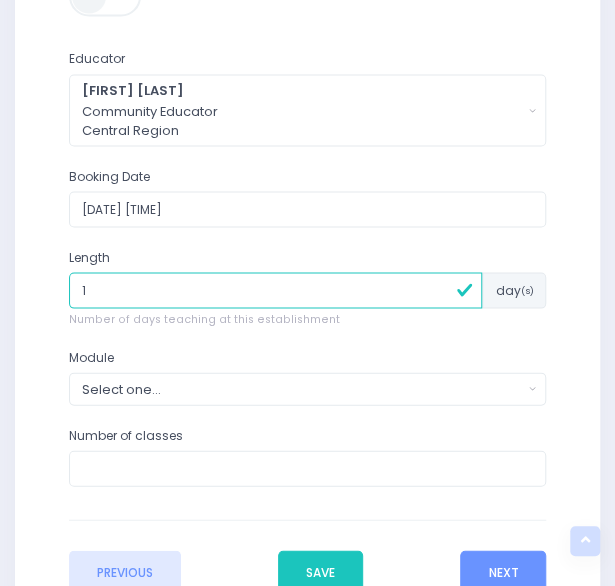 scroll, scrollTop: 844, scrollLeft: 0, axis: vertical 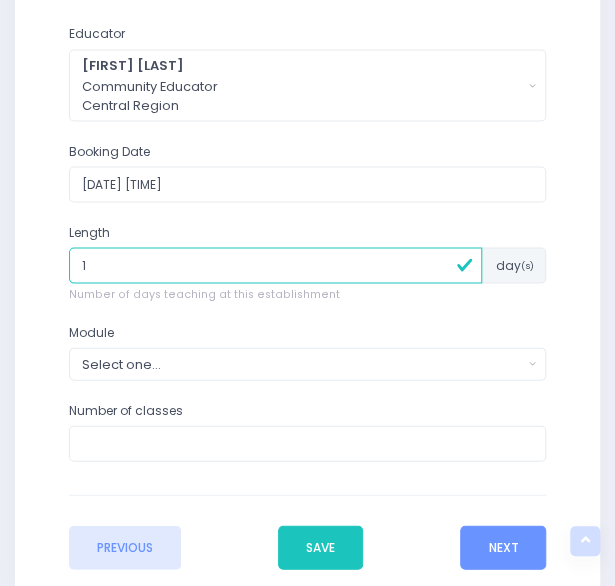 type on "1" 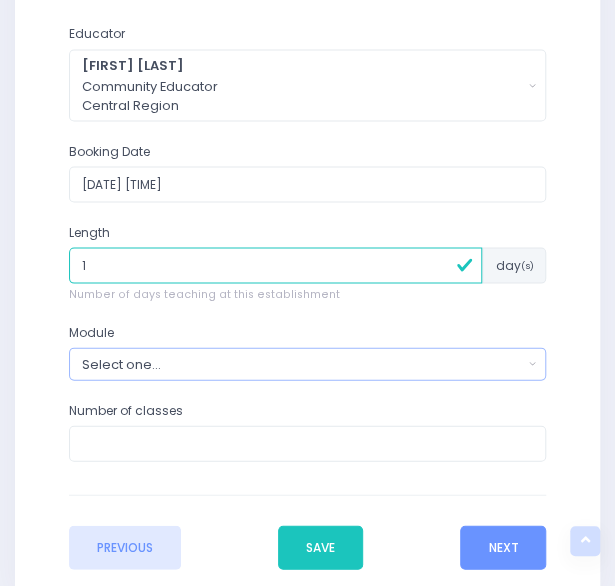 click on "Select one..." at bounding box center [302, 363] 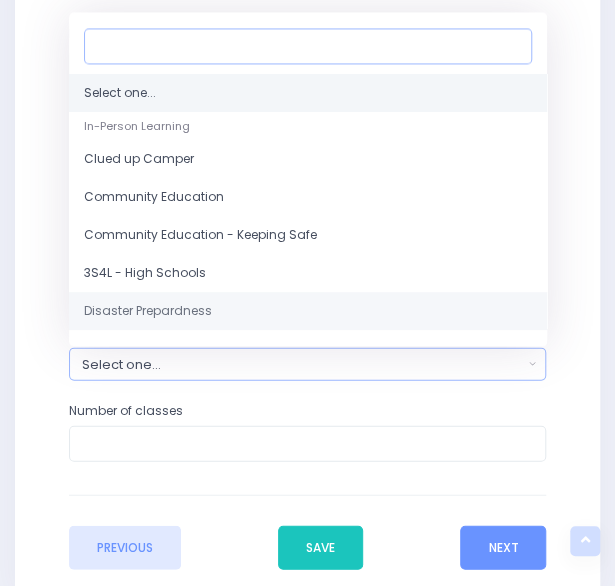 scroll, scrollTop: 175, scrollLeft: 0, axis: vertical 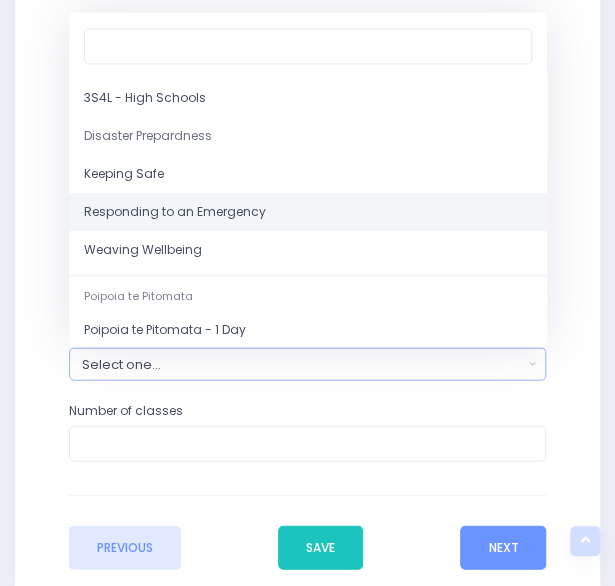 click on "Responding to an Emergency" at bounding box center (175, 212) 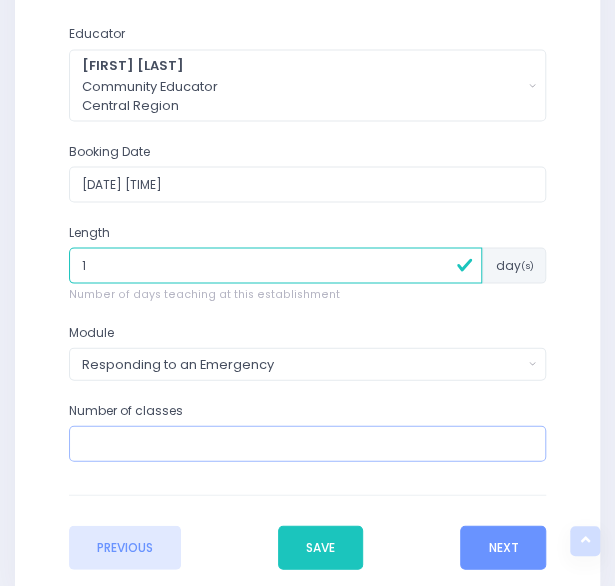 click at bounding box center [308, 443] 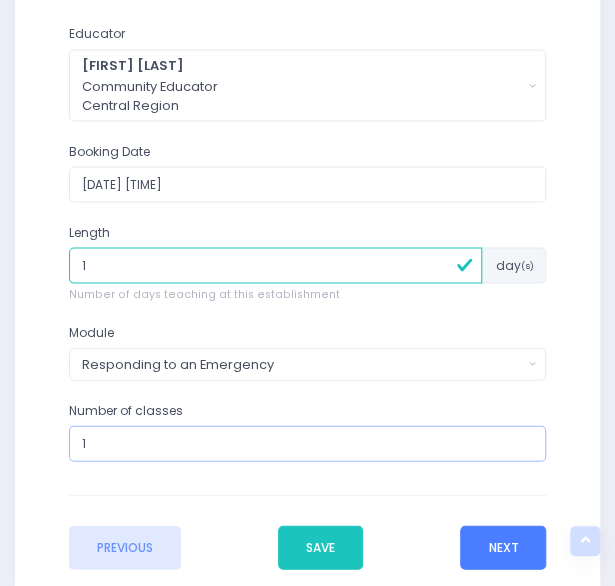 type on "1" 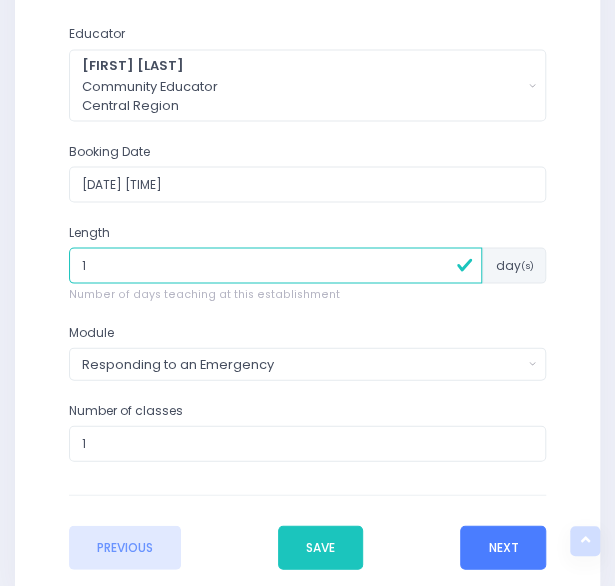 click on "Next" at bounding box center (503, 547) 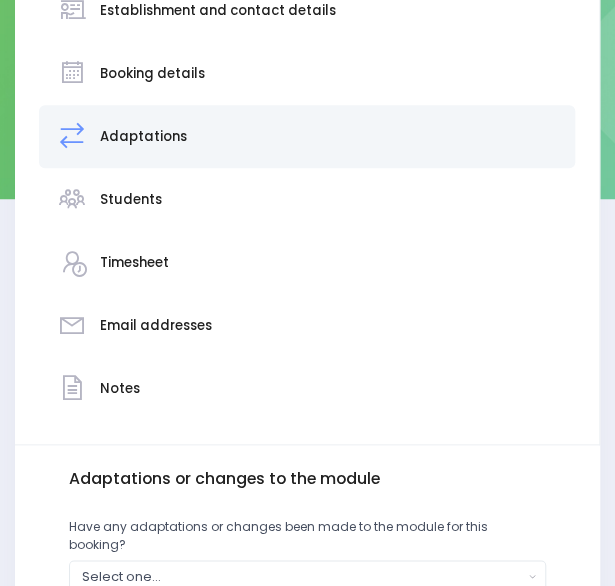 scroll, scrollTop: 252, scrollLeft: 0, axis: vertical 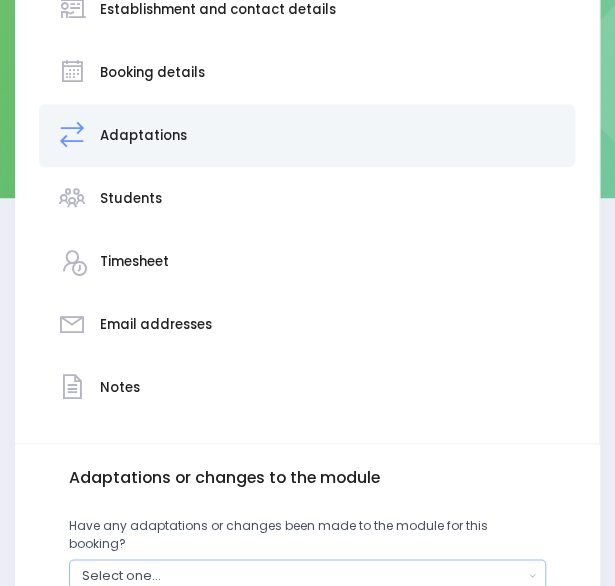 click on "Select one..." at bounding box center (302, 575) 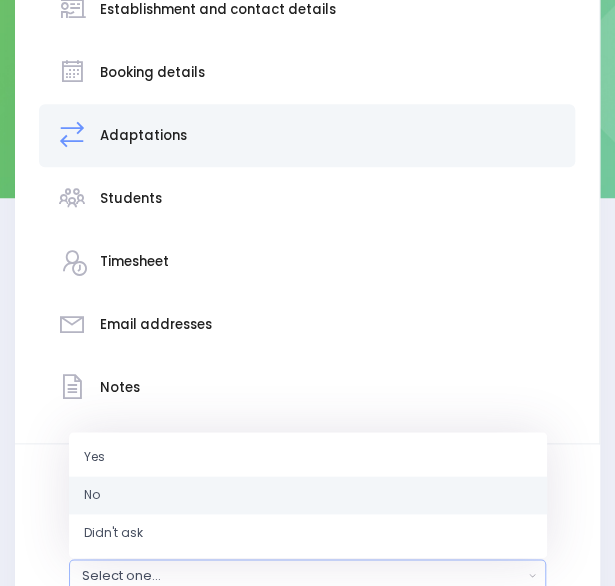 click on "No" at bounding box center (308, 495) 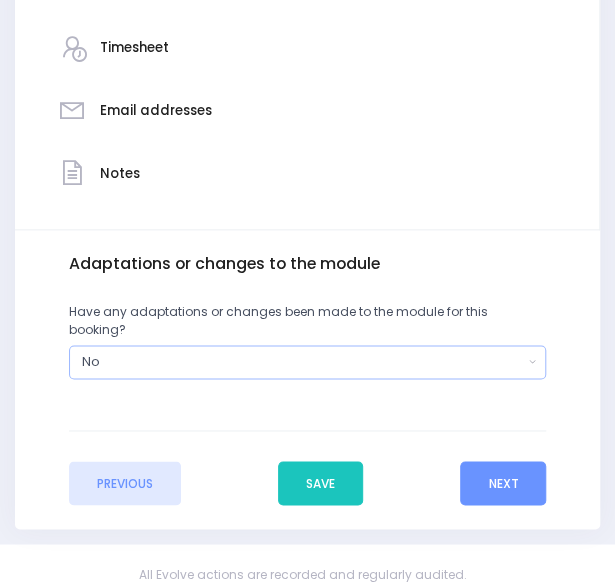 scroll, scrollTop: 478, scrollLeft: 0, axis: vertical 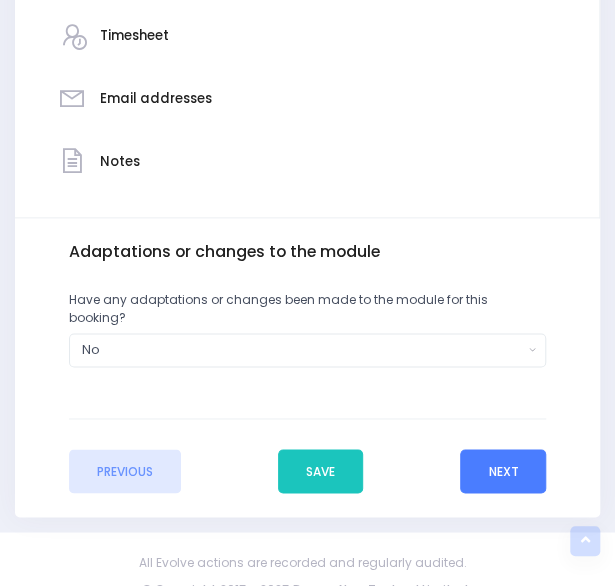 click on "Next" at bounding box center (503, 471) 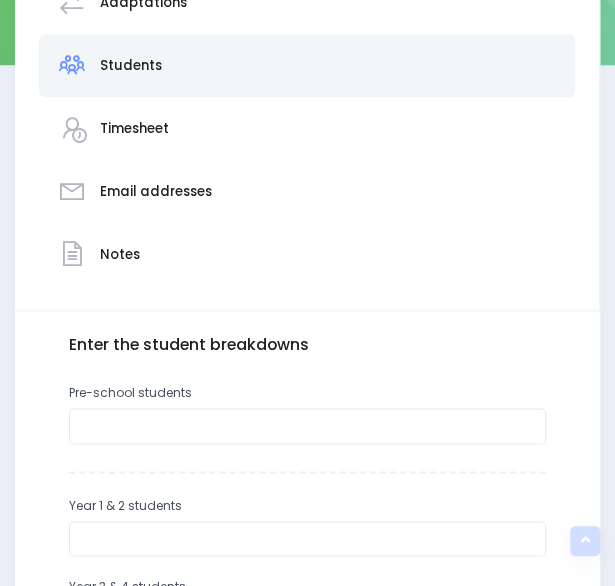scroll, scrollTop: 386, scrollLeft: 0, axis: vertical 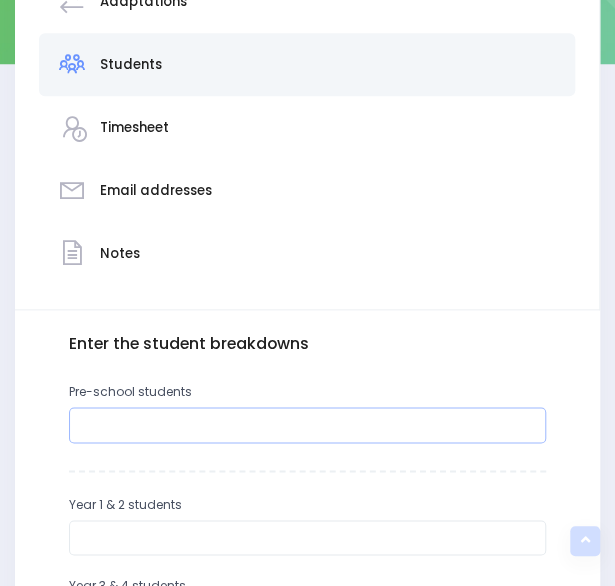 click at bounding box center (308, 425) 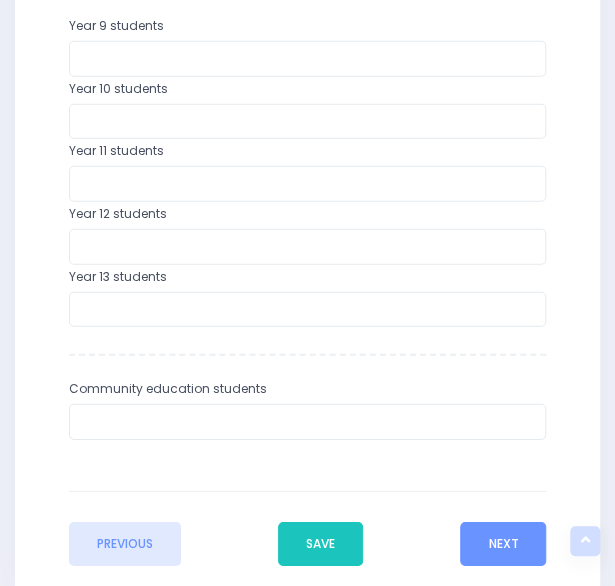 scroll, scrollTop: 1215, scrollLeft: 0, axis: vertical 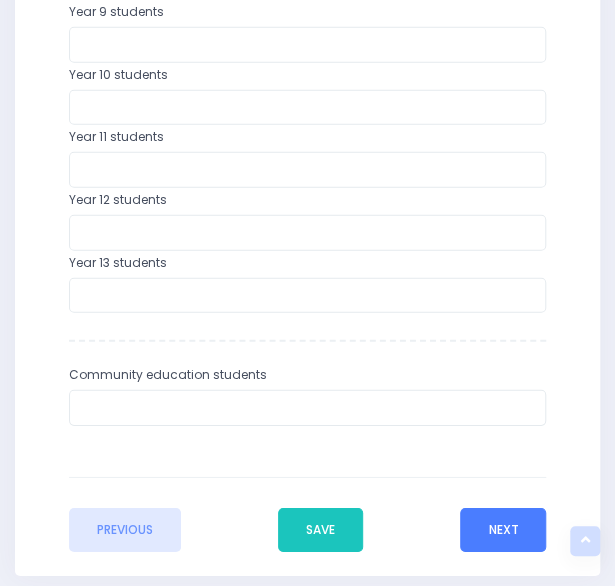 type on "51" 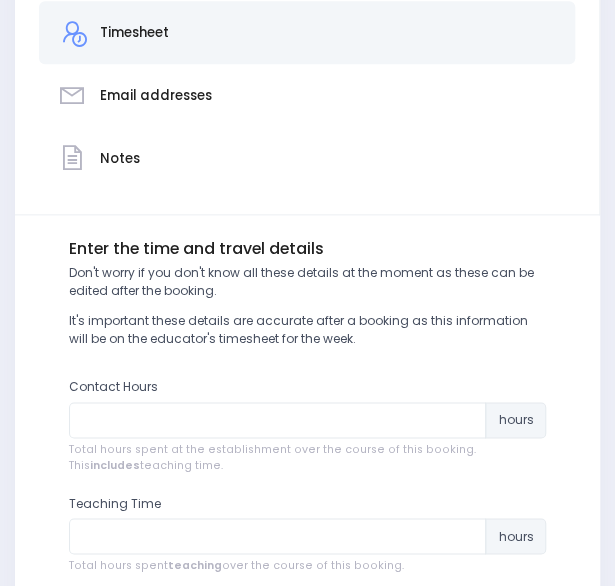 scroll, scrollTop: 484, scrollLeft: 0, axis: vertical 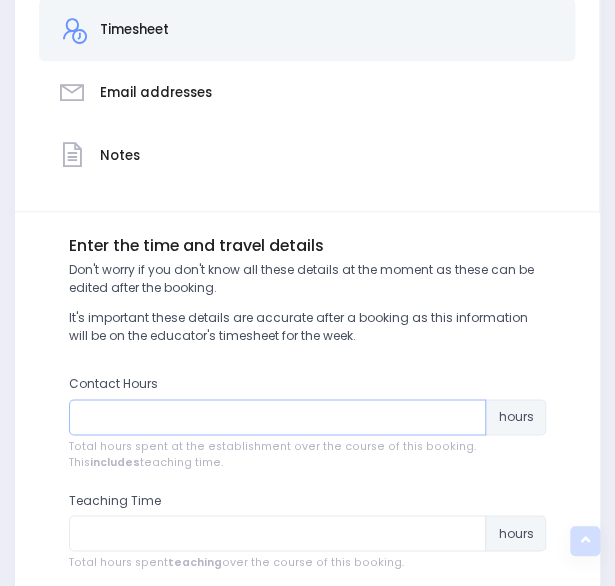 click at bounding box center [278, 417] 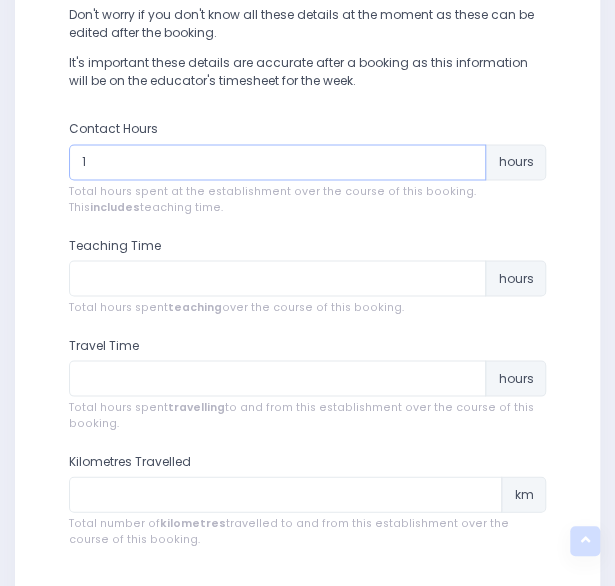 scroll, scrollTop: 740, scrollLeft: 0, axis: vertical 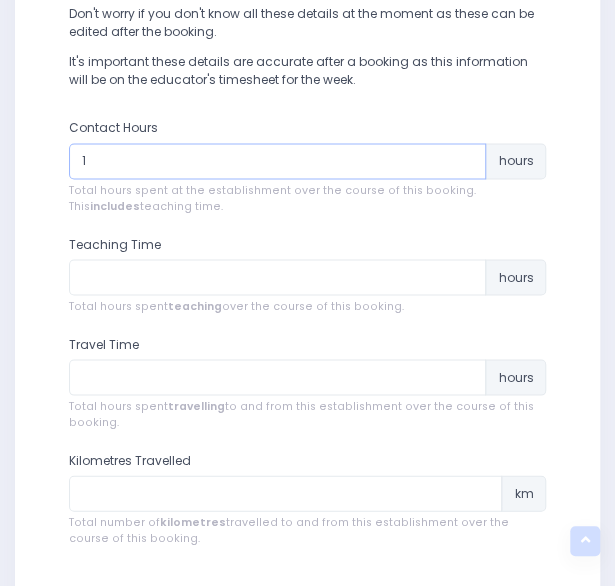 type on "1" 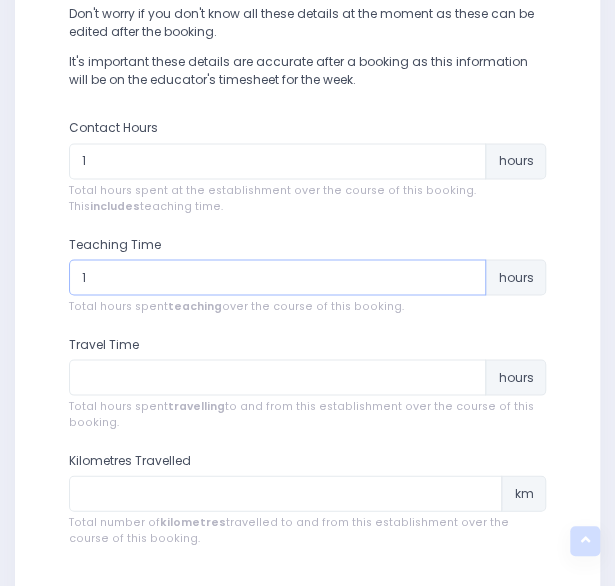 click on "1" at bounding box center (278, 277) 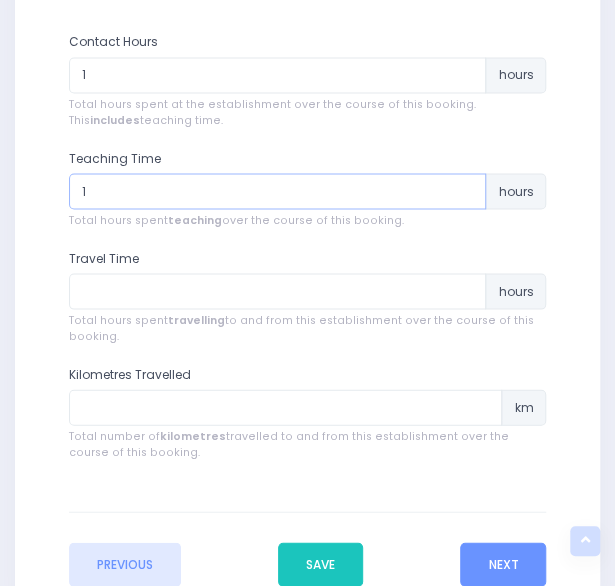 scroll, scrollTop: 827, scrollLeft: 0, axis: vertical 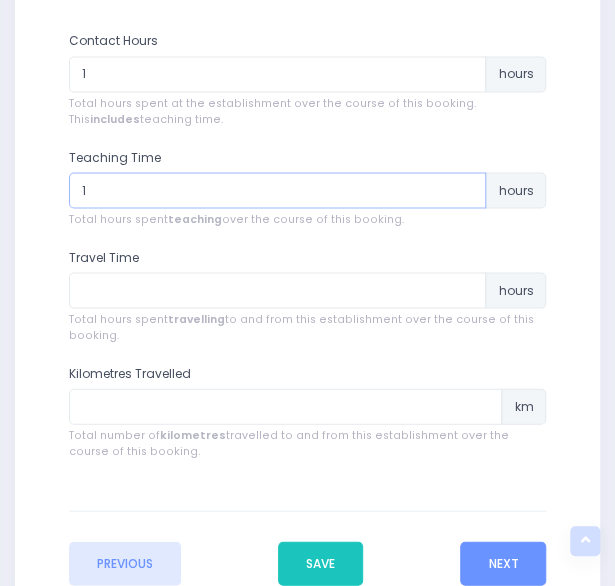 type on "1" 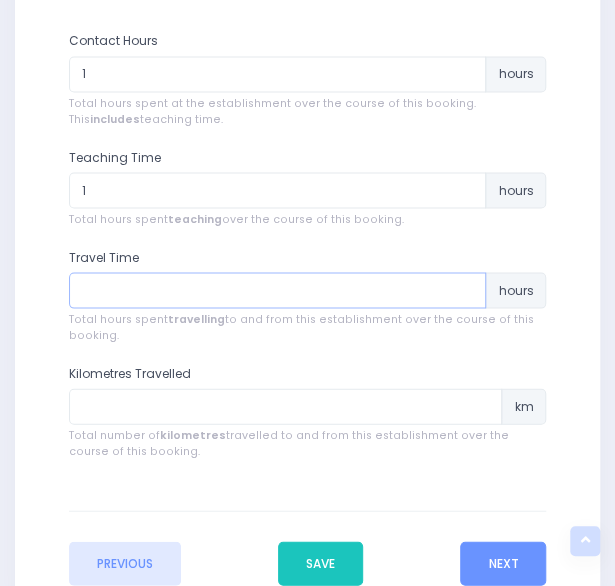 click at bounding box center [278, 290] 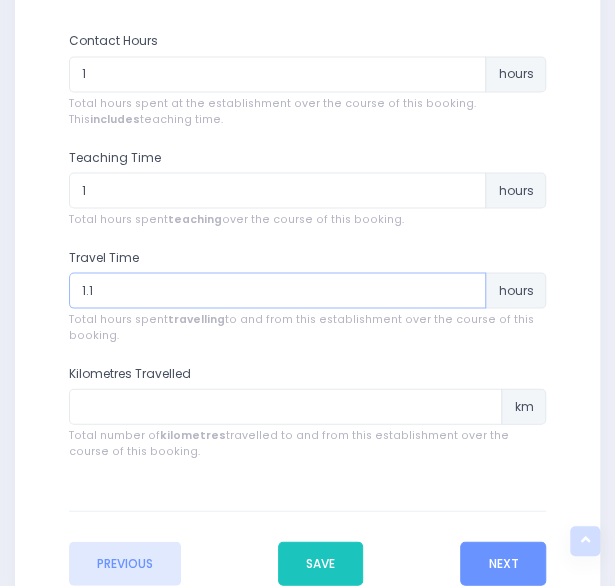 type on "1.1" 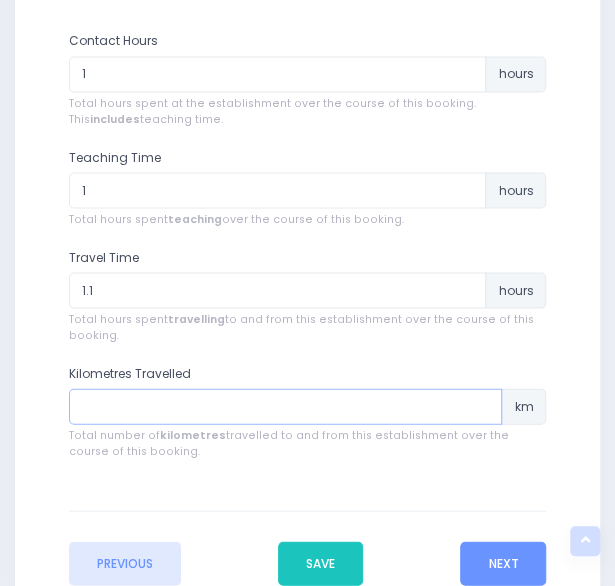 click at bounding box center [286, 406] 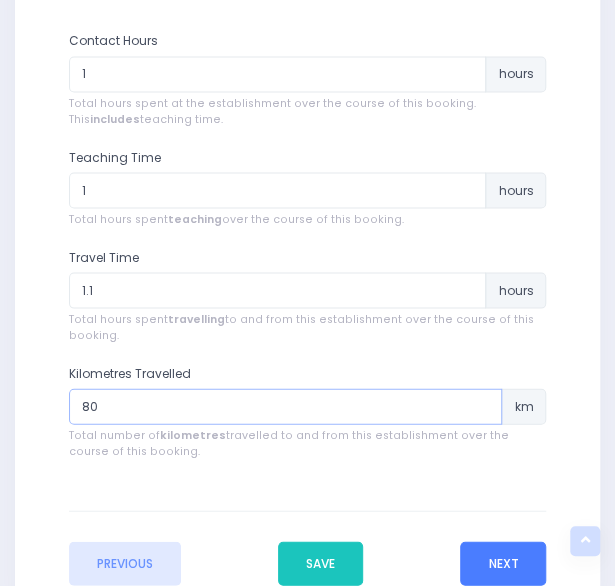 type on "80" 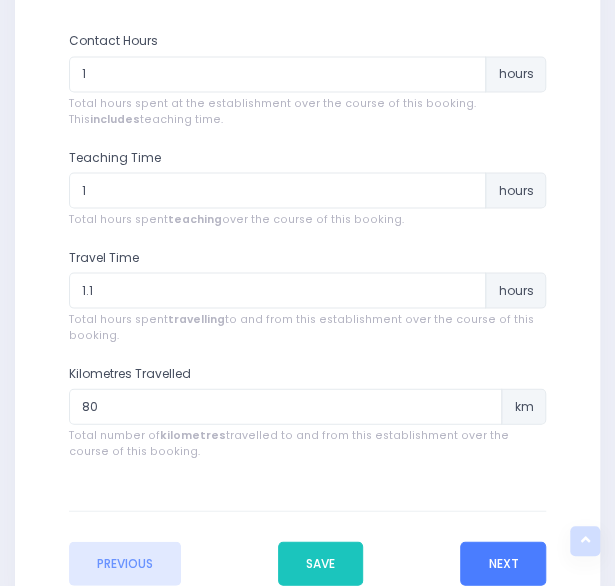 click on "Next" at bounding box center (503, 563) 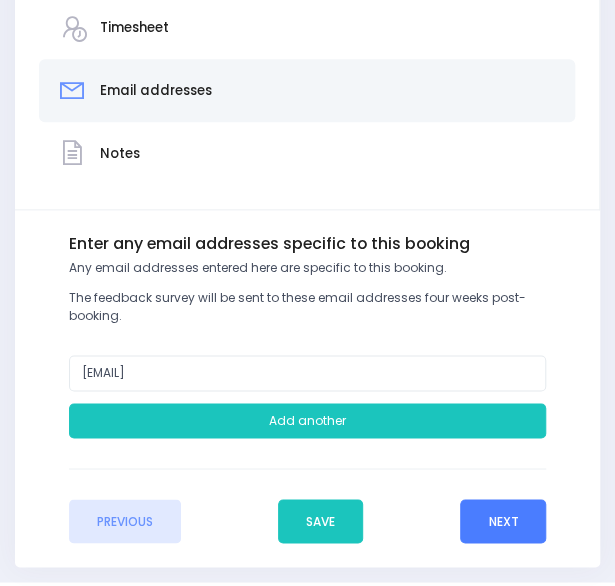 scroll, scrollTop: 487, scrollLeft: 0, axis: vertical 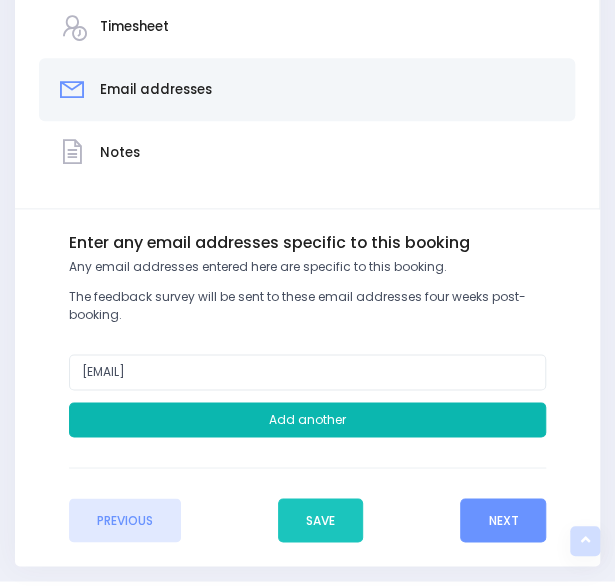 click on "Add another" at bounding box center [308, 420] 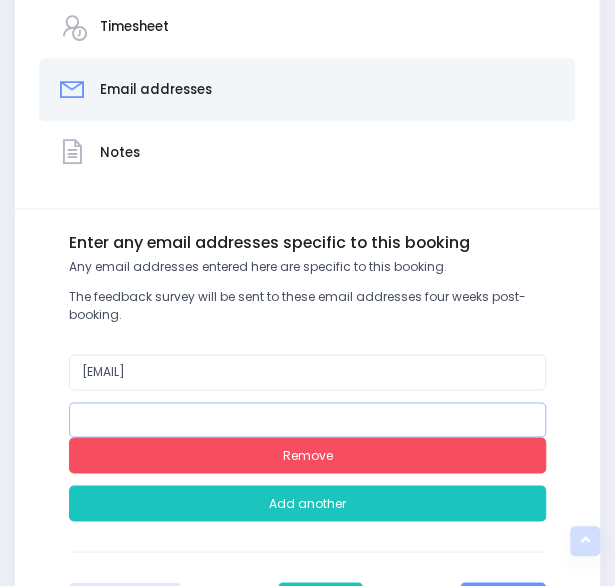 click at bounding box center (308, 420) 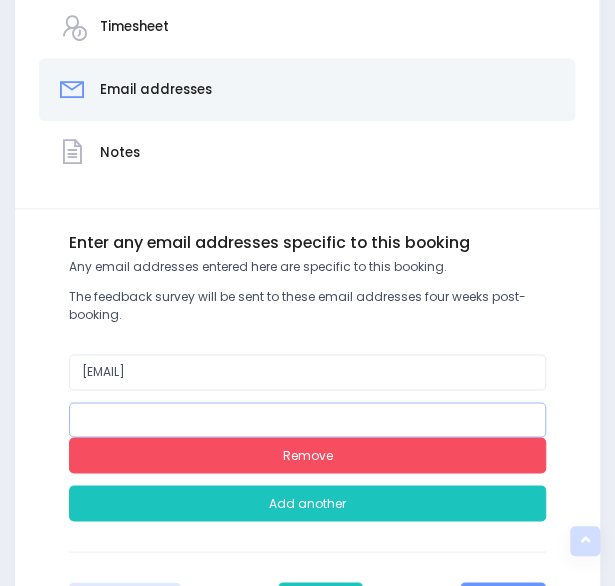 click at bounding box center (308, 420) 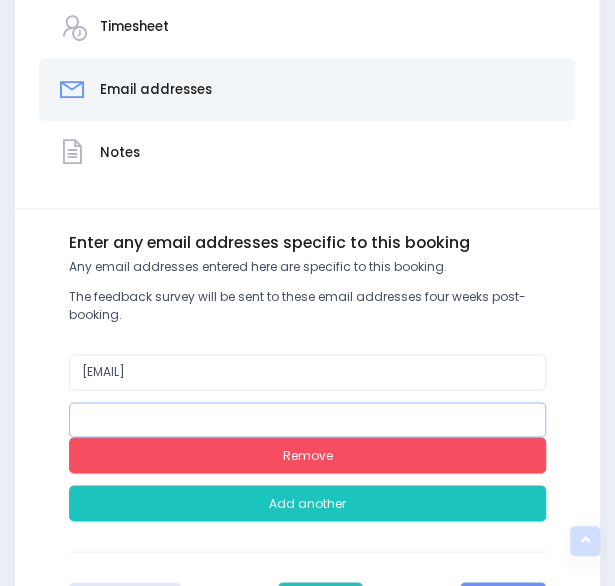 paste on "Lina Kim <lina.kim@nurtureandbloom.co.nz>" 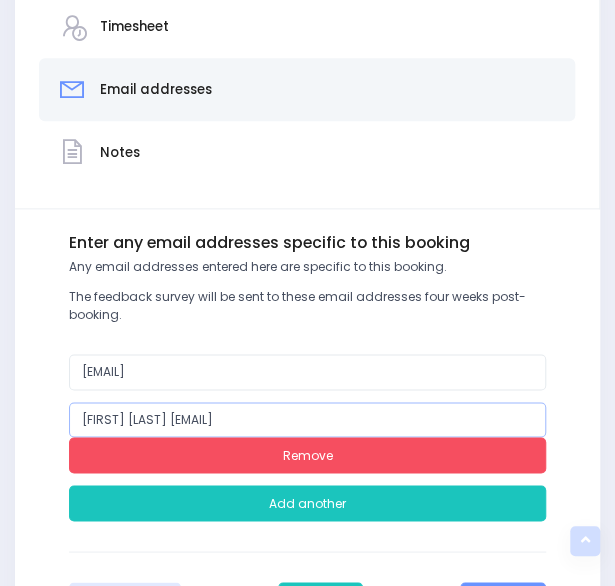 click on "Lina Kim <lina.kim@nurtureandbloom.co.nz>" at bounding box center [308, 420] 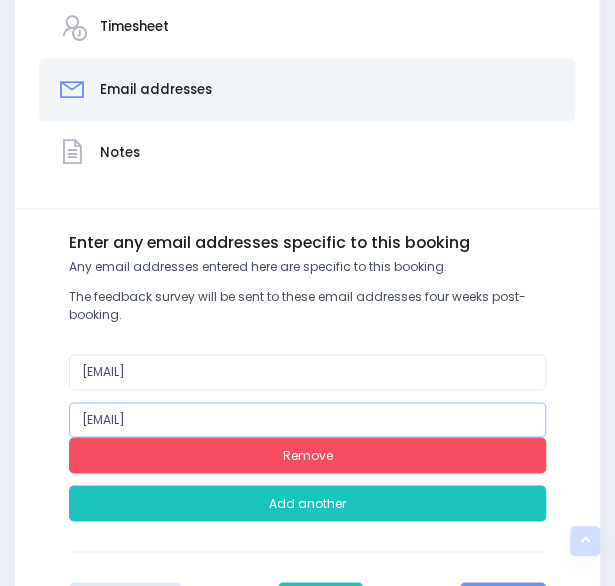 click on "lina.kim@nurtureandbloom.co.nz>" at bounding box center [308, 420] 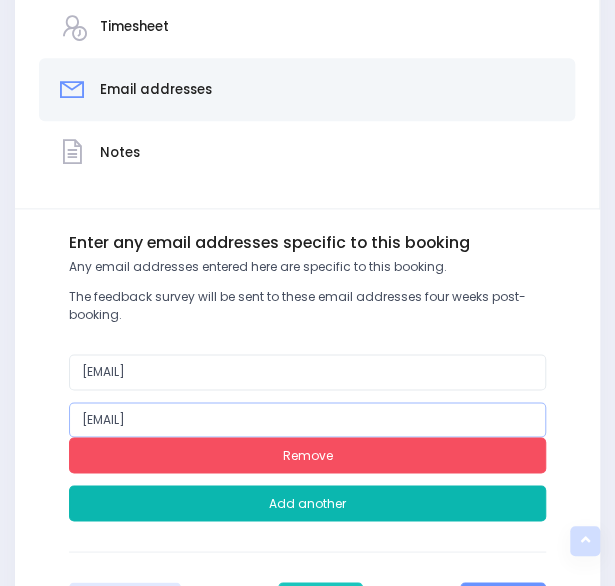 click on "Remove" at bounding box center [308, 455] 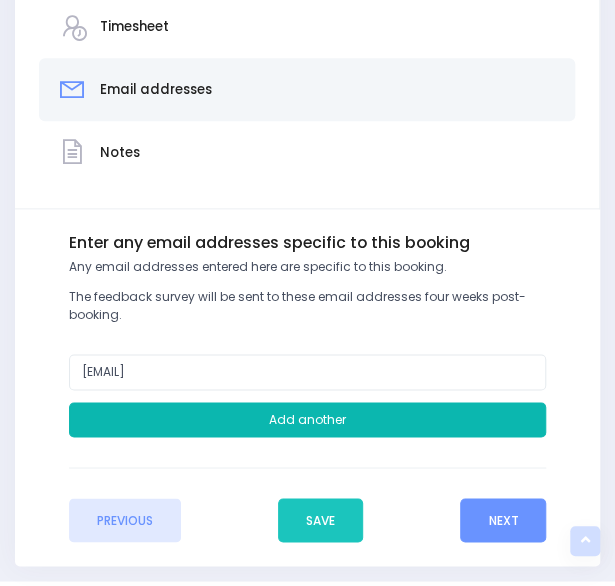 click on "Add another" at bounding box center (308, 420) 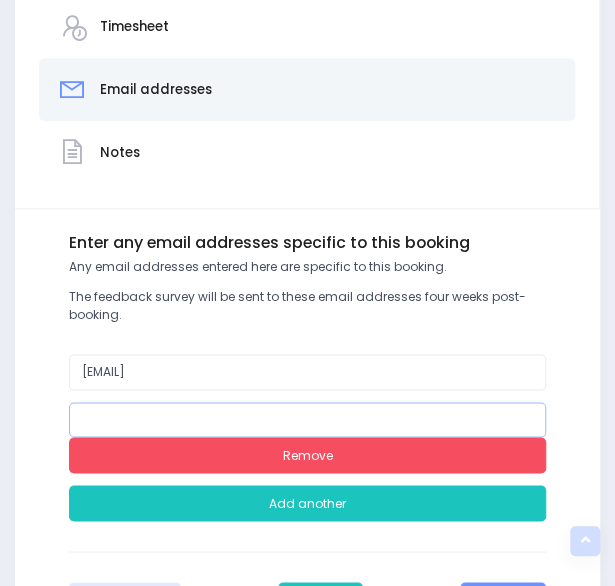 click at bounding box center (308, 420) 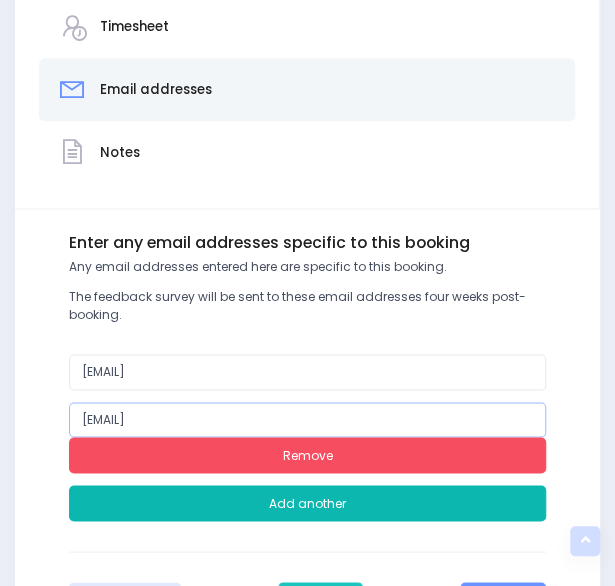 type on "lina.kim@nurtureandbloom.co.nz" 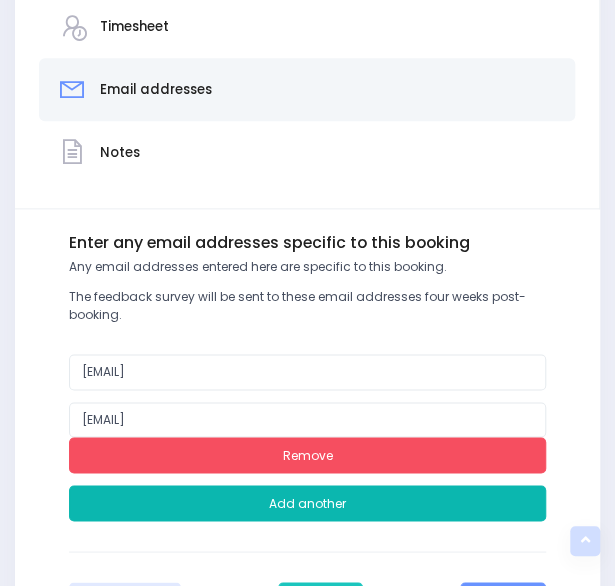click on "Add another" at bounding box center (308, 503) 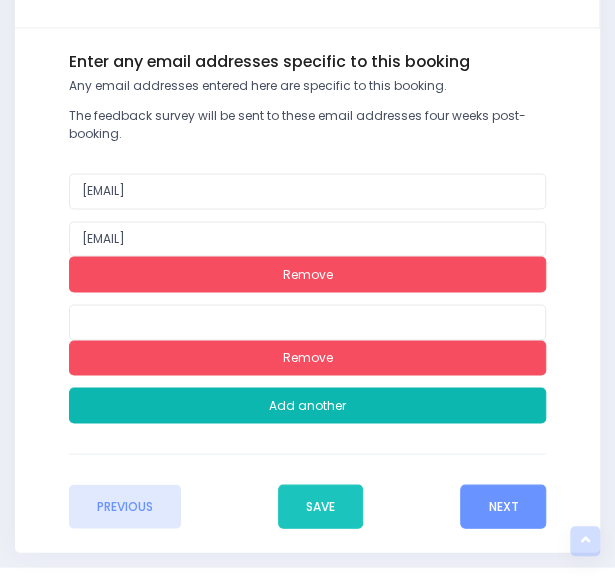 scroll, scrollTop: 699, scrollLeft: 0, axis: vertical 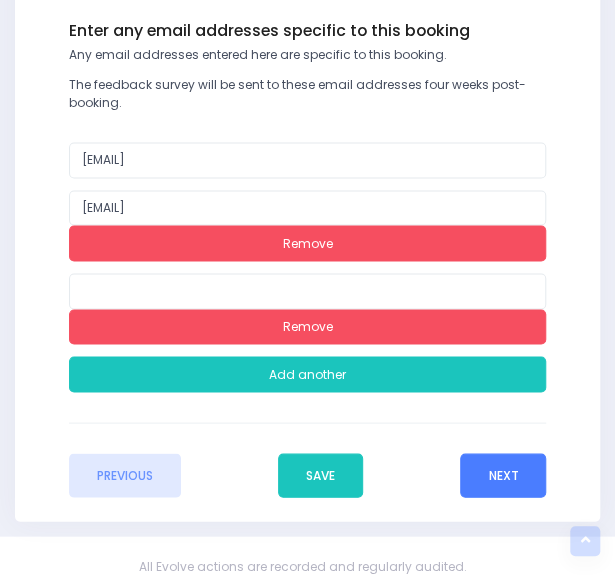 click on "Next" at bounding box center [503, 475] 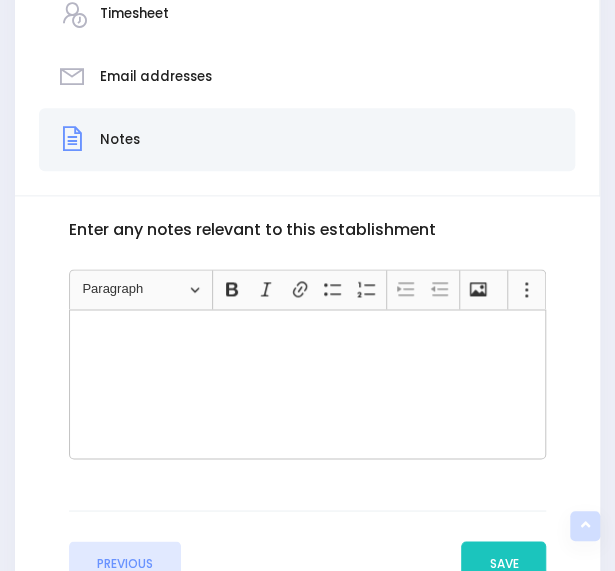 scroll, scrollTop: 538, scrollLeft: 0, axis: vertical 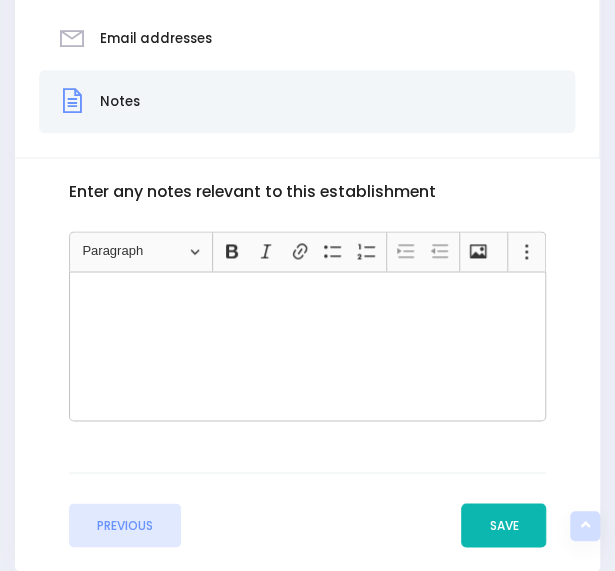 click on "Save" at bounding box center [503, 525] 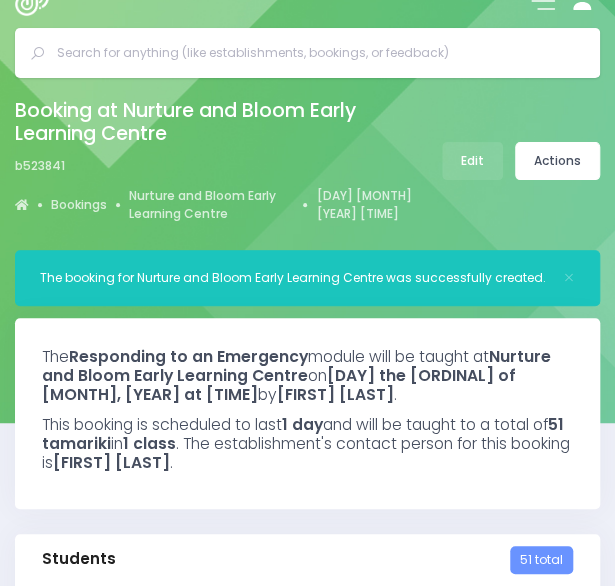 scroll, scrollTop: 19, scrollLeft: 0, axis: vertical 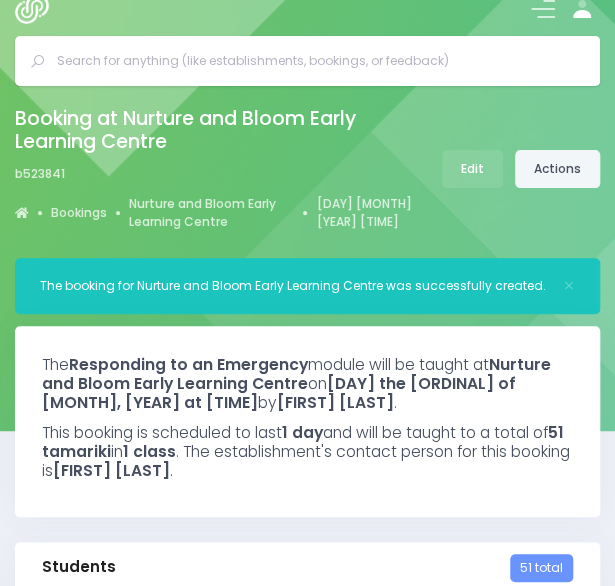 click on "Actions" at bounding box center (557, 169) 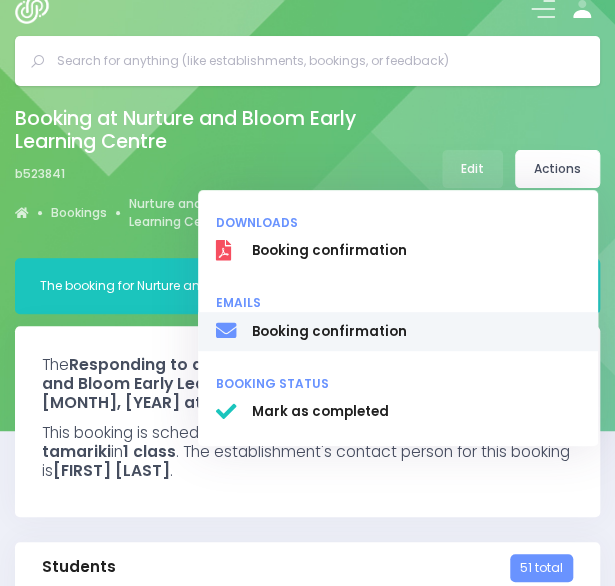 click on "Booking confirmation" at bounding box center [416, 251] 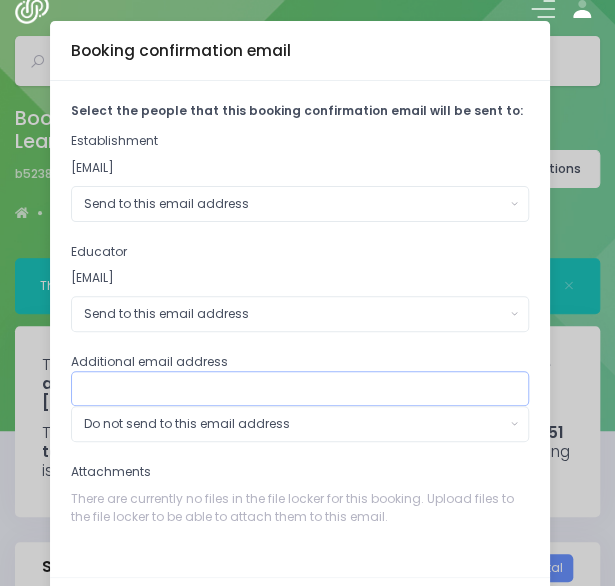 click at bounding box center (300, 389) 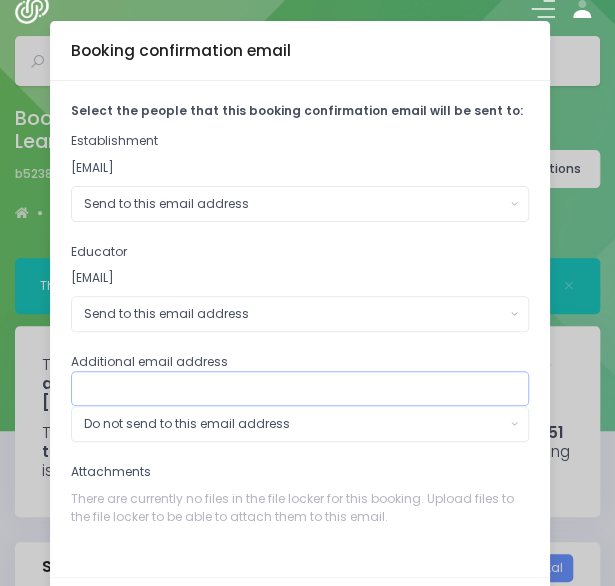 paste on "Lina Kim <lina.kim@nurtureandbloom.co.nz>" 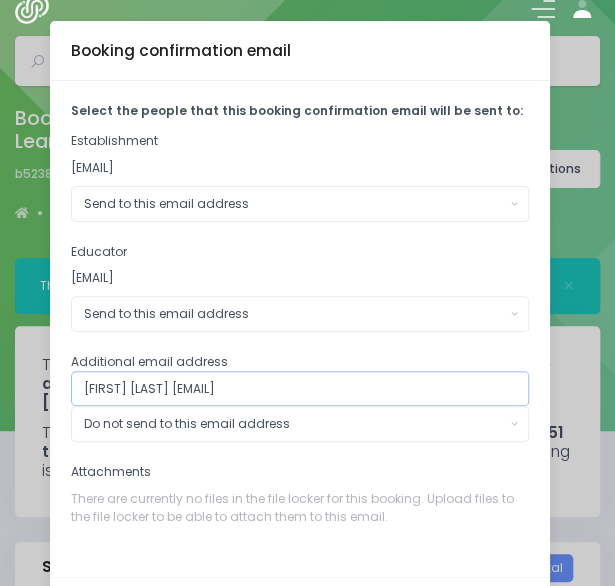 click on "Lina Kim <lina.kim@nurtureandbloom.co.nz>" at bounding box center (300, 389) 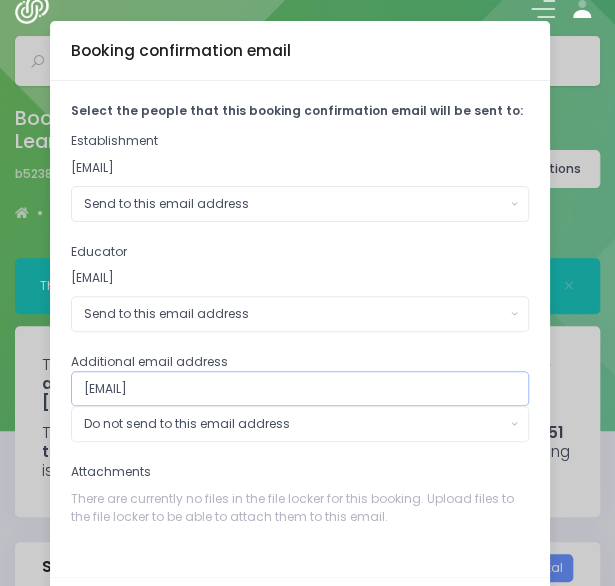 click on "lina.kim@nurtureandbloom.co.nz>" at bounding box center (300, 389) 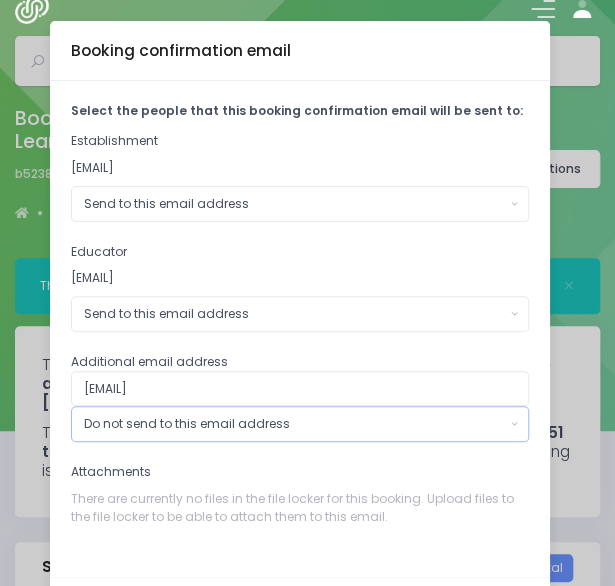click on "Do not send to this email address" at bounding box center [294, 204] 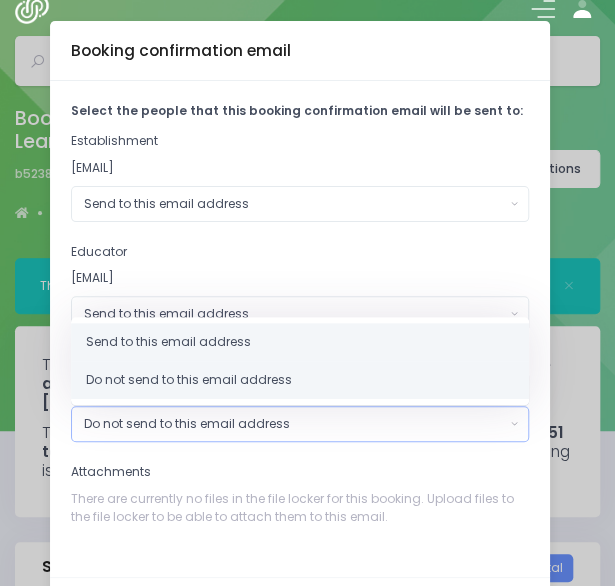 click on "Send to this email address" at bounding box center [300, 342] 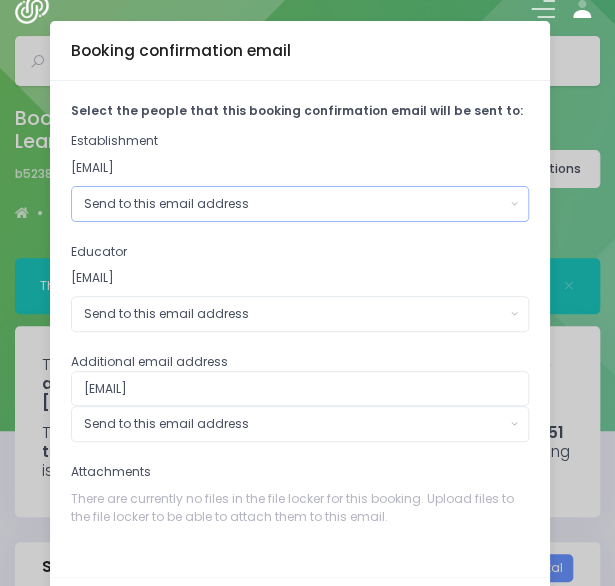 click on "Send to this email address" at bounding box center (300, 204) 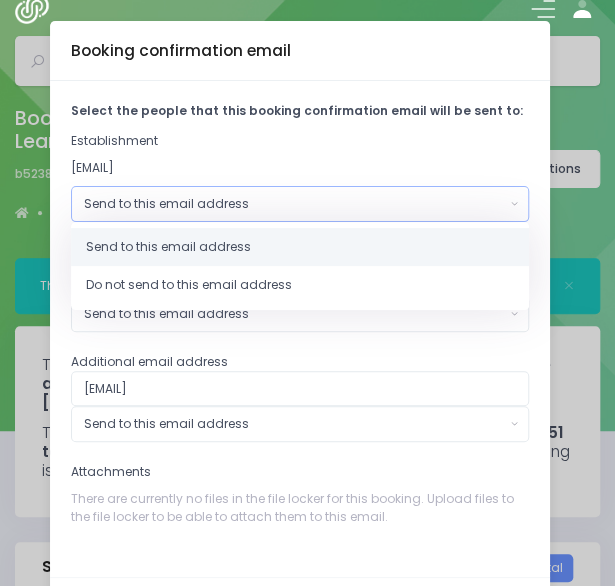 click on "admin@nurtureandbloom.co.nz" at bounding box center (300, 168) 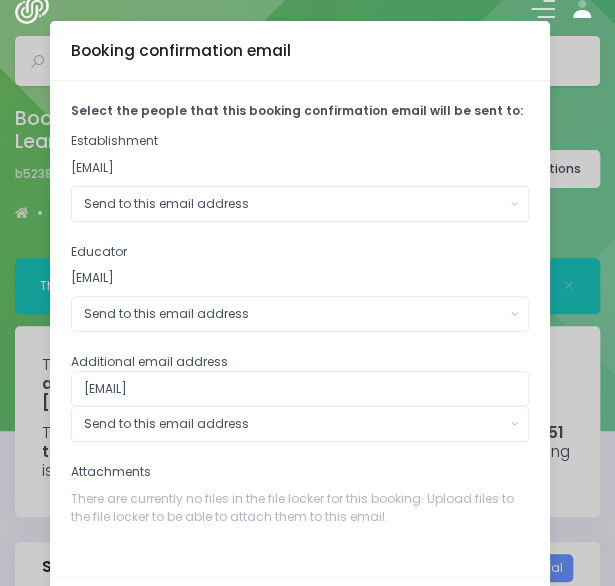 scroll, scrollTop: 84, scrollLeft: 0, axis: vertical 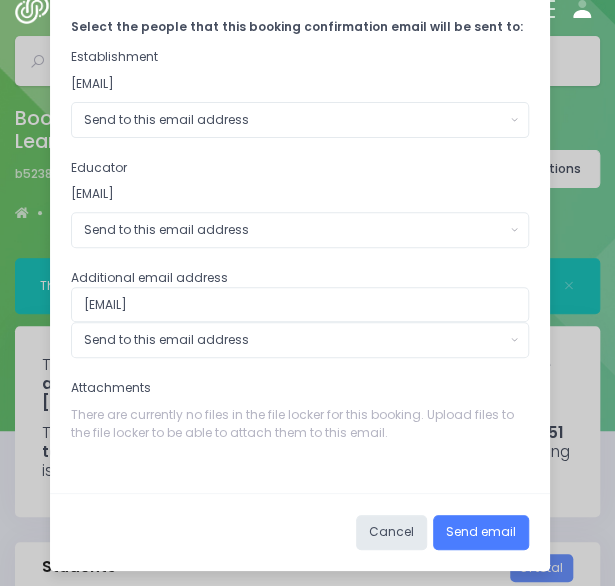 click on "Send email" at bounding box center (481, 533) 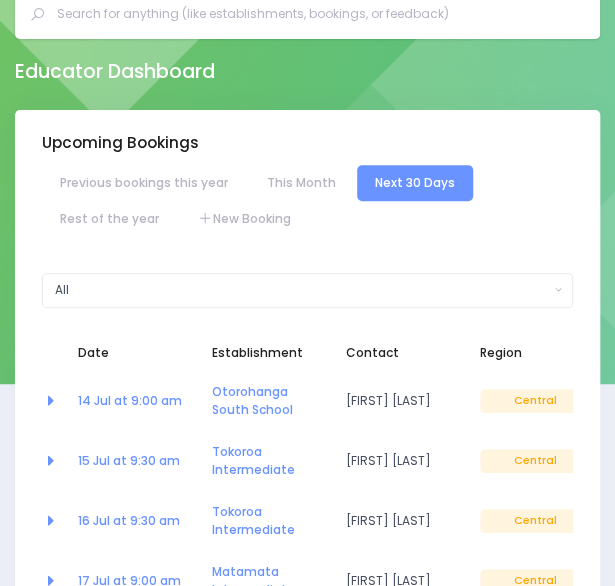 scroll, scrollTop: 65, scrollLeft: 0, axis: vertical 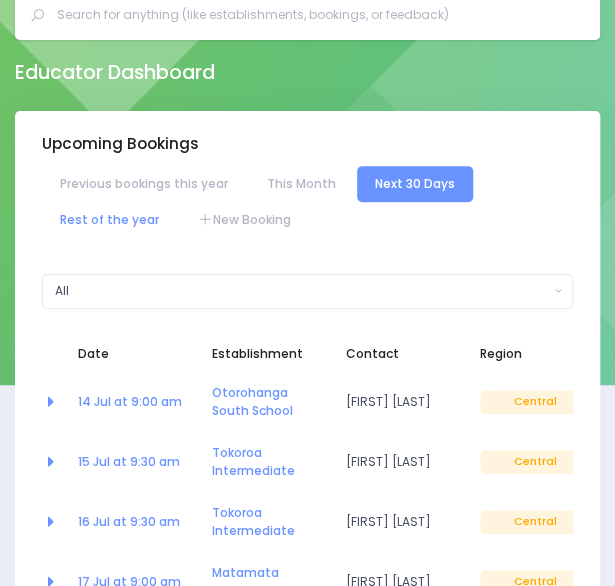 click on "Rest of the year" at bounding box center (109, 220) 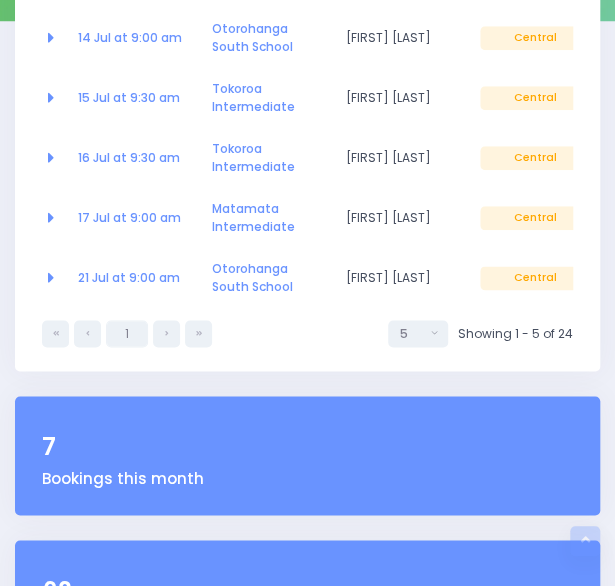 scroll, scrollTop: 430, scrollLeft: 0, axis: vertical 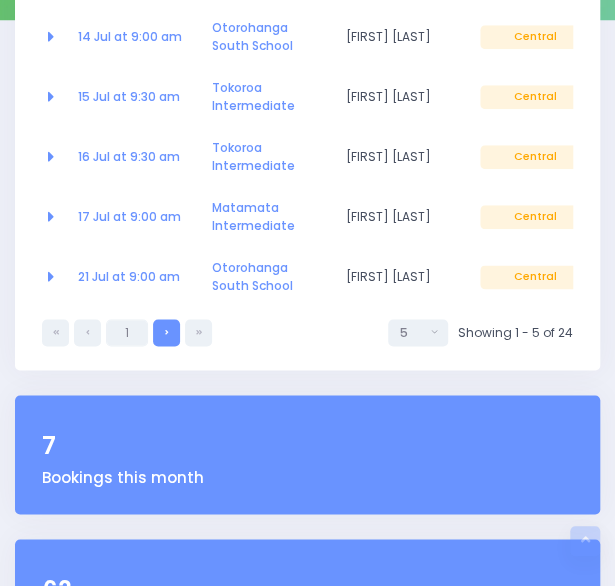 click at bounding box center (166, 332) 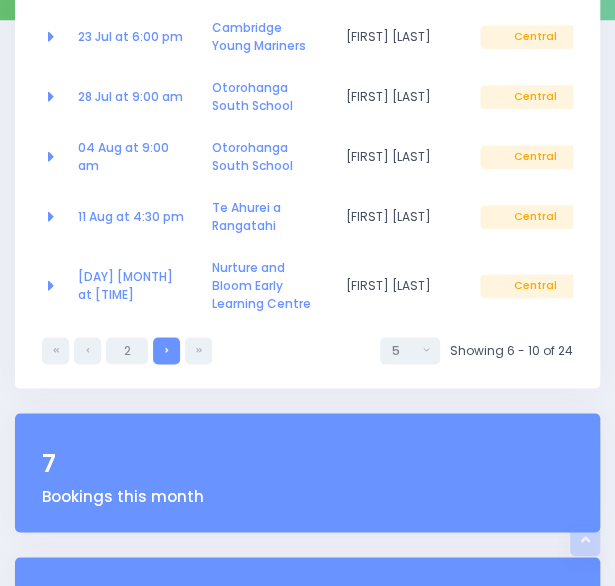click at bounding box center [166, 350] 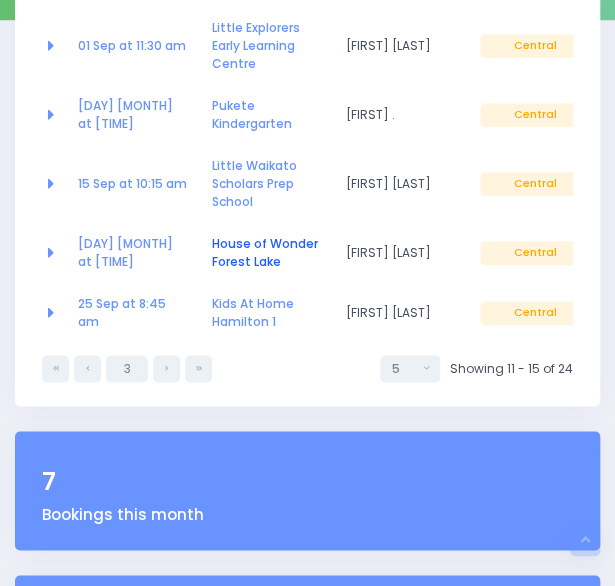 click on "[ORGANIZATION] [LOCATION]" at bounding box center [265, 252] 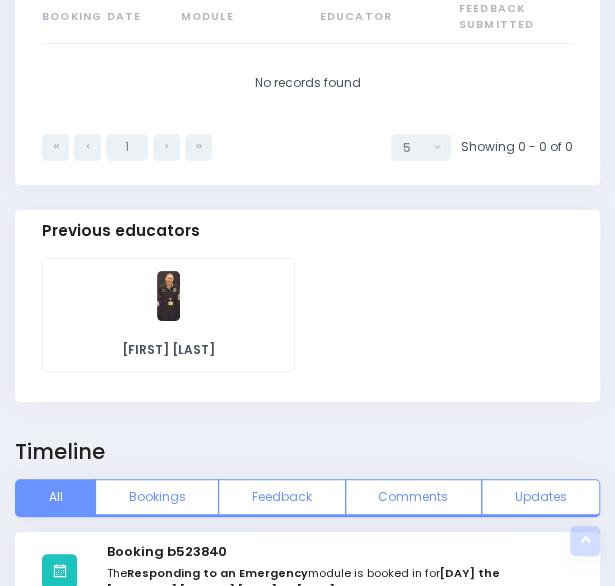 scroll, scrollTop: 1948, scrollLeft: 0, axis: vertical 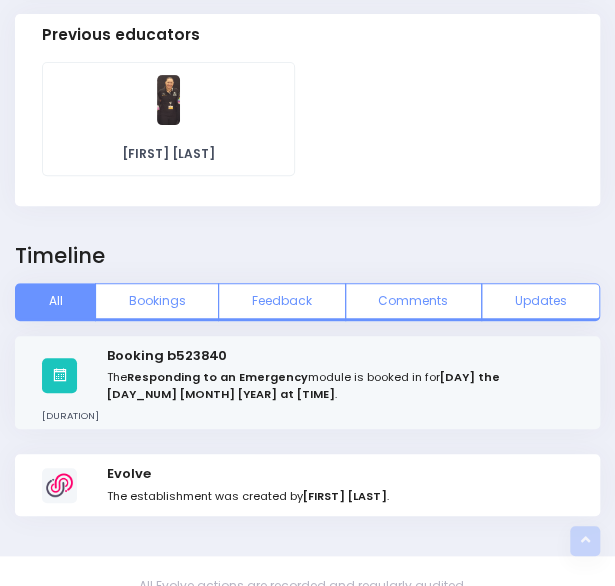click on "Responding to an Emergency" at bounding box center [217, 377] 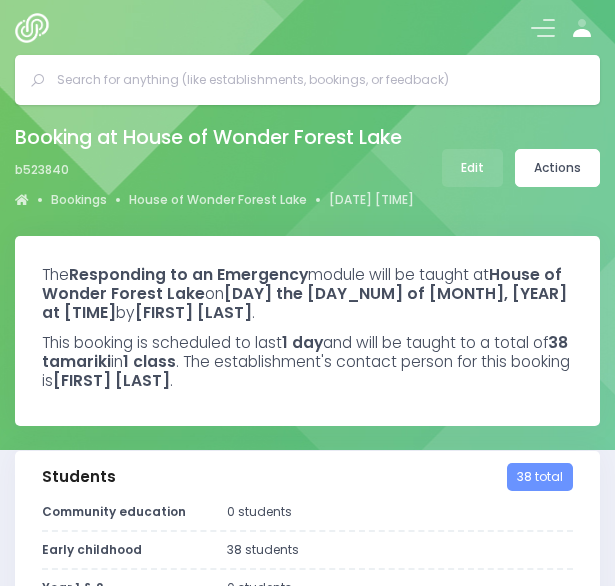 scroll, scrollTop: 0, scrollLeft: 0, axis: both 